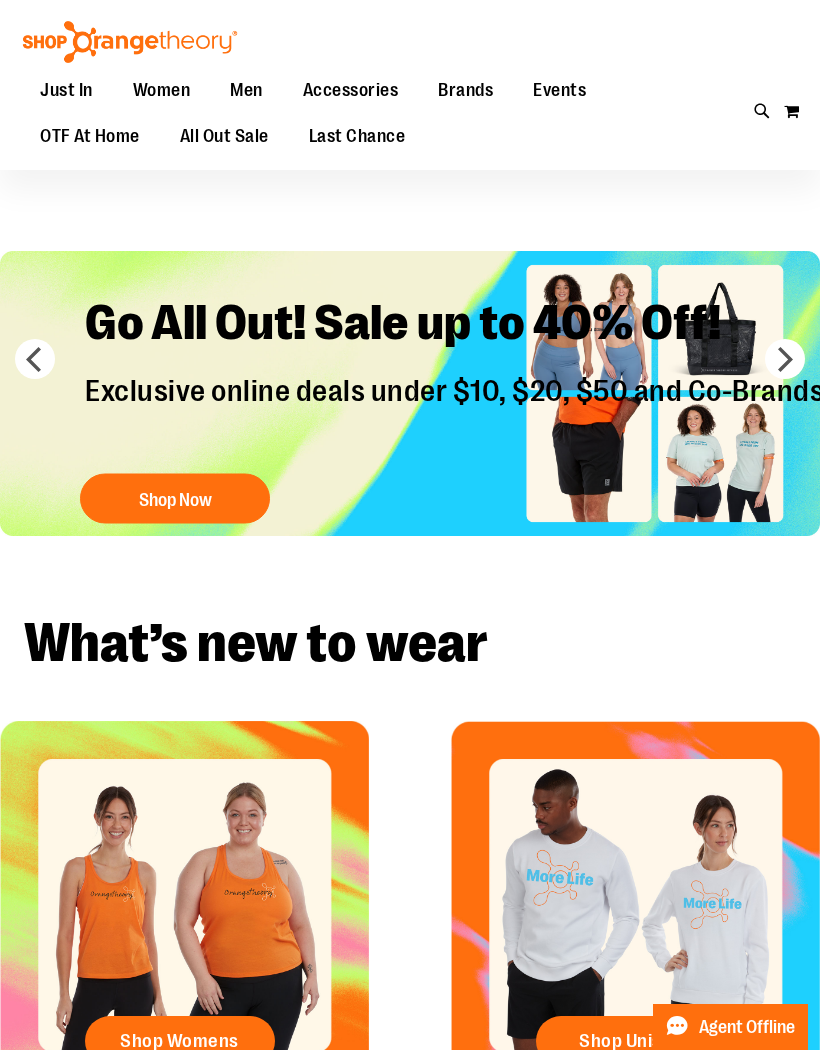 scroll, scrollTop: 0, scrollLeft: 0, axis: both 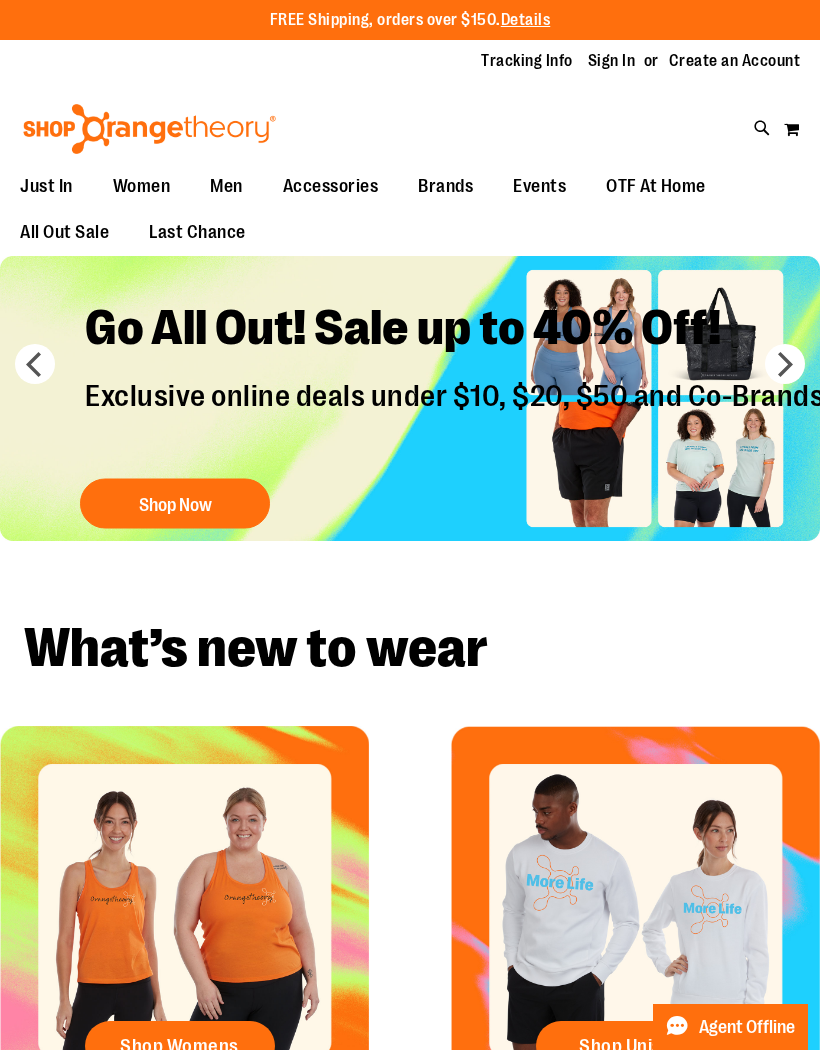 click on "Shop Now" at bounding box center [175, 504] 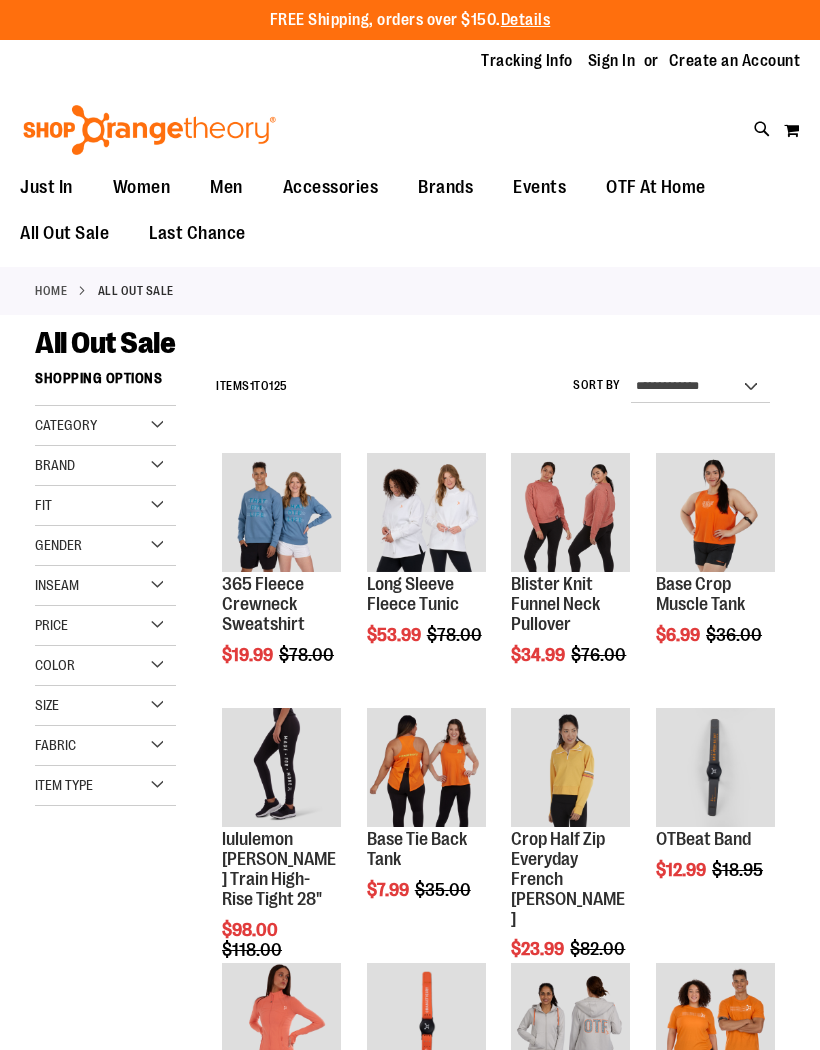 scroll, scrollTop: 0, scrollLeft: 0, axis: both 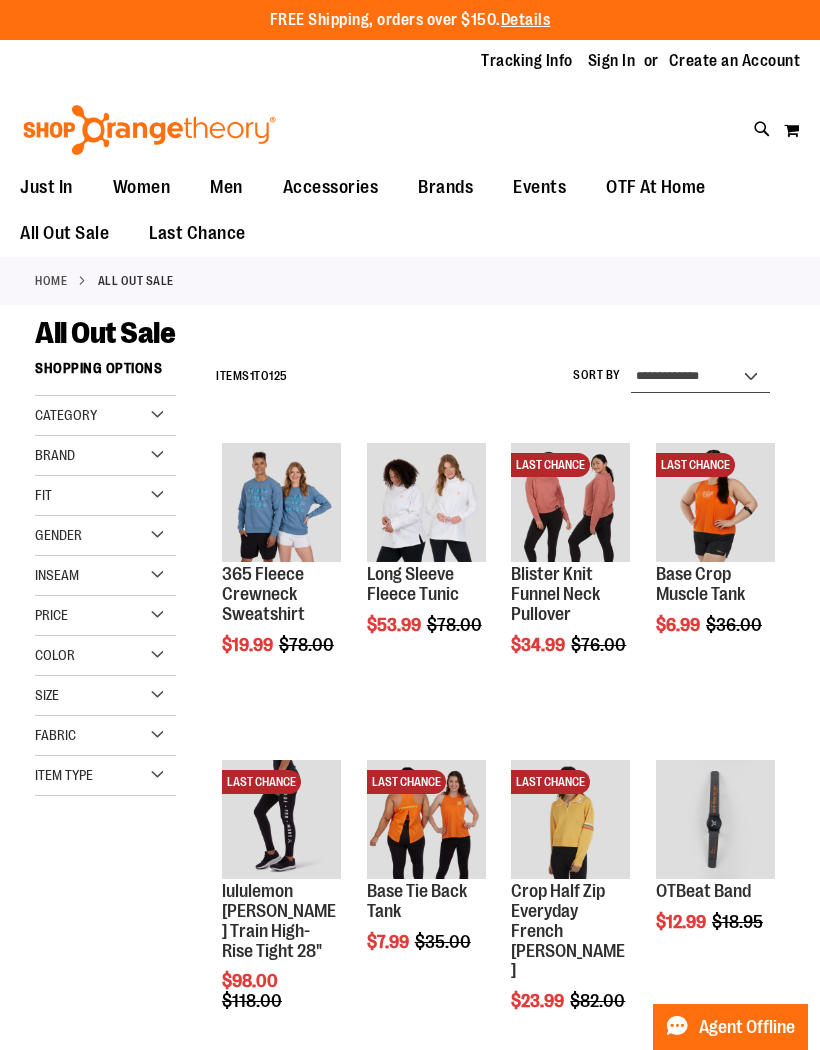 click on "**********" at bounding box center (700, 377) 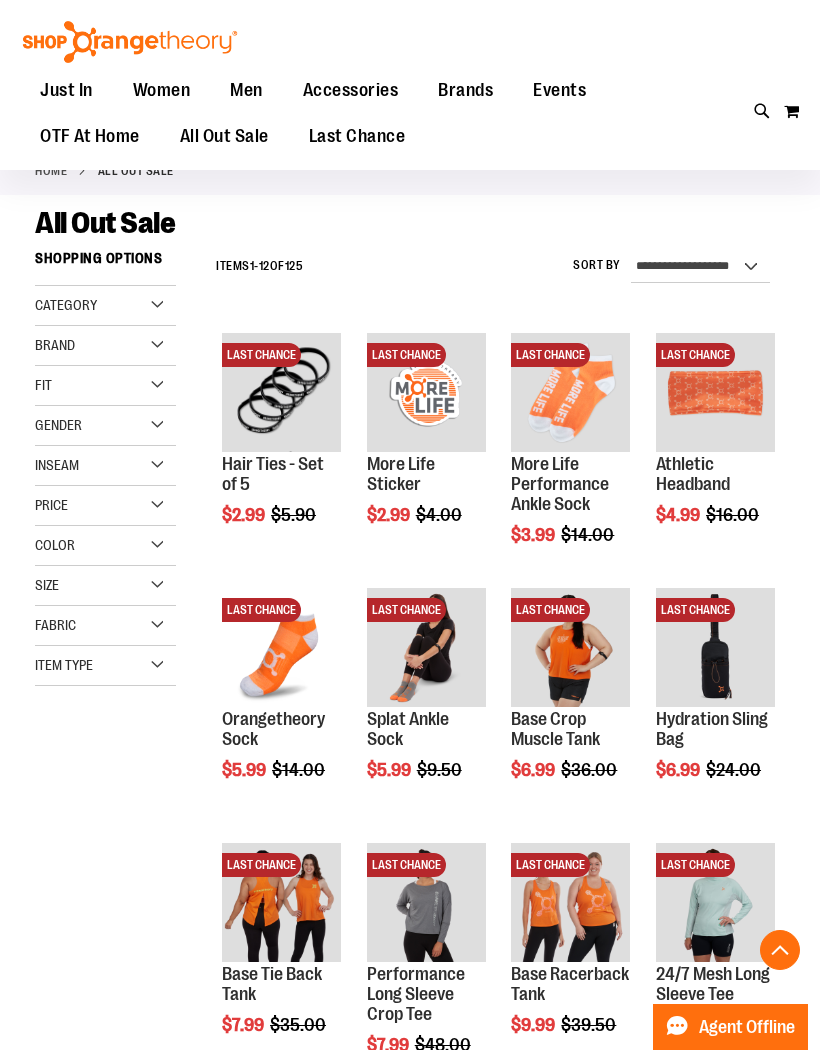 scroll, scrollTop: 0, scrollLeft: 0, axis: both 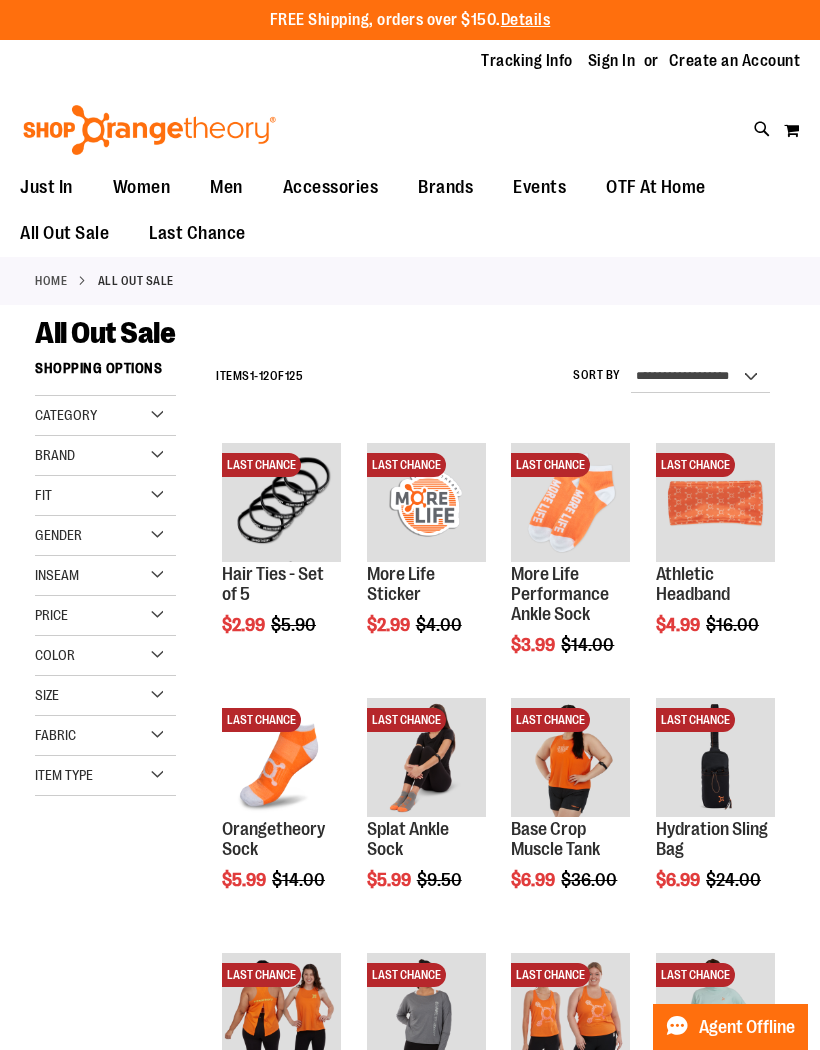 click on "Size" at bounding box center (47, 695) 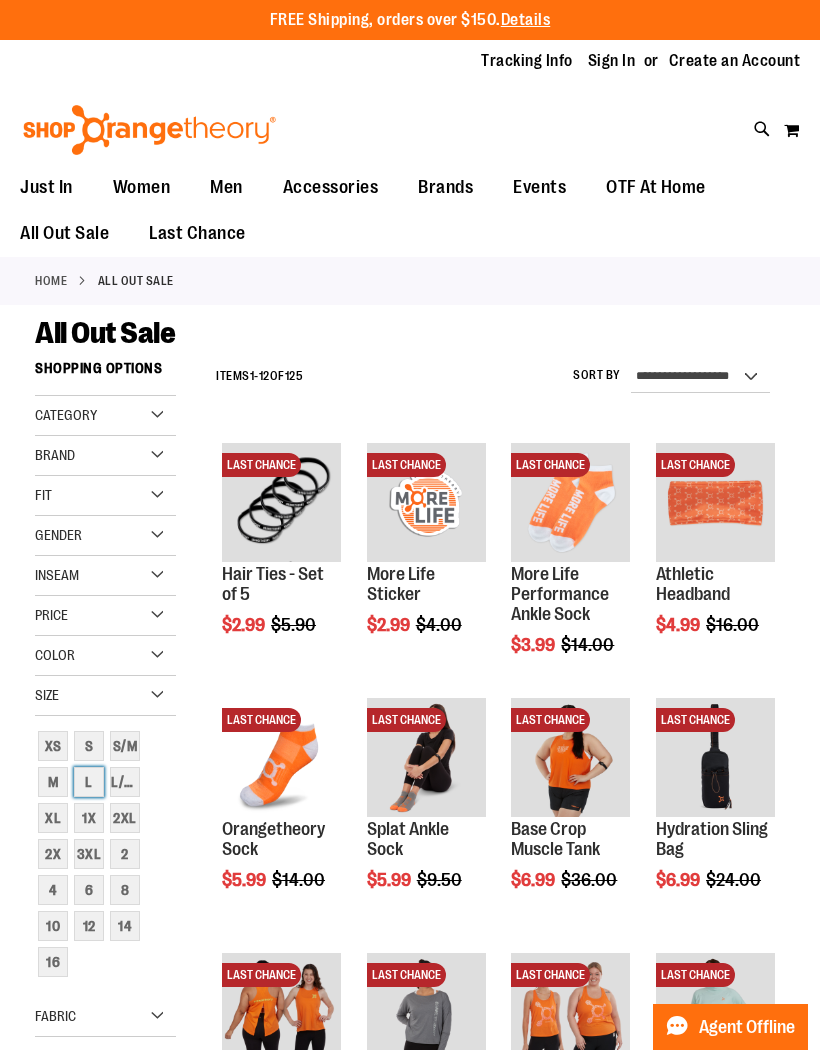click on "L" at bounding box center (89, 782) 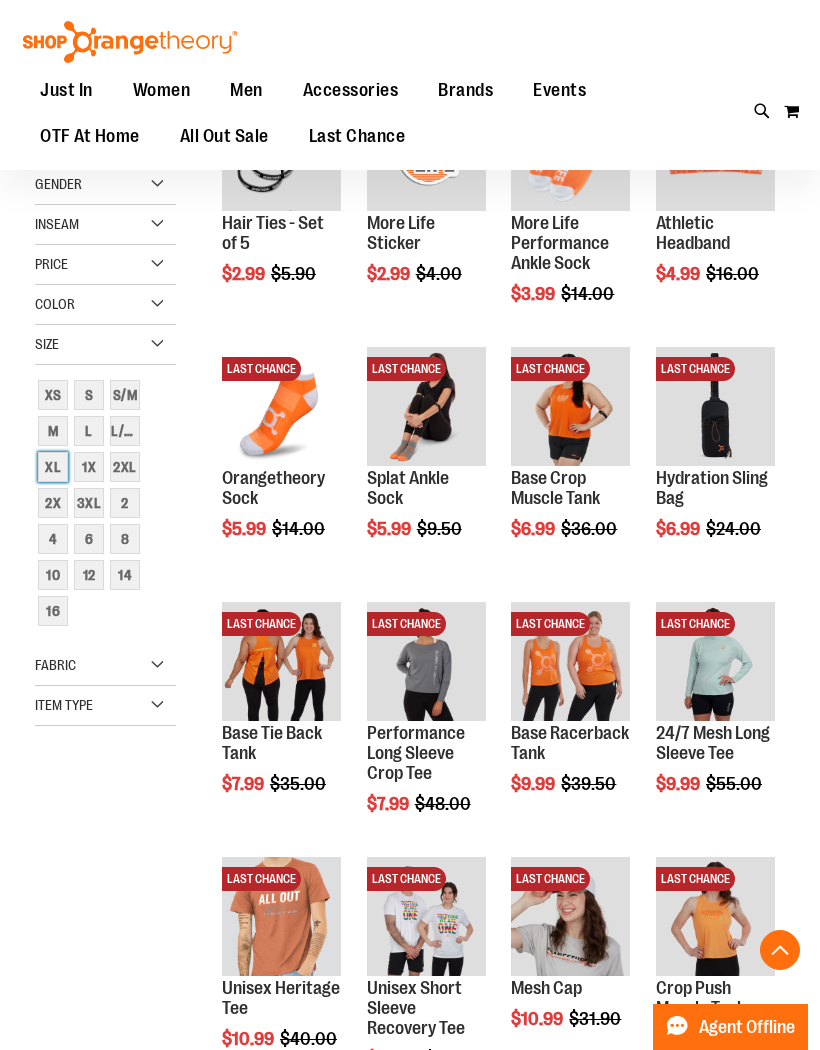 click on "XL" at bounding box center [53, 467] 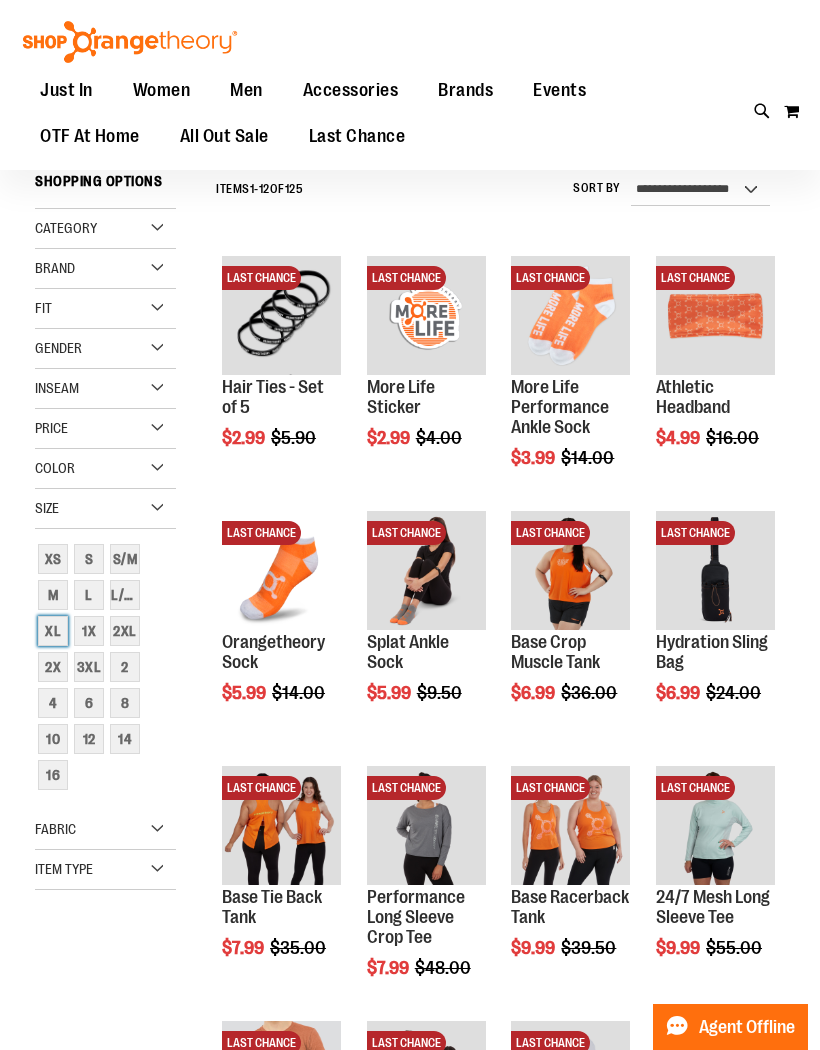 scroll, scrollTop: 181, scrollLeft: 0, axis: vertical 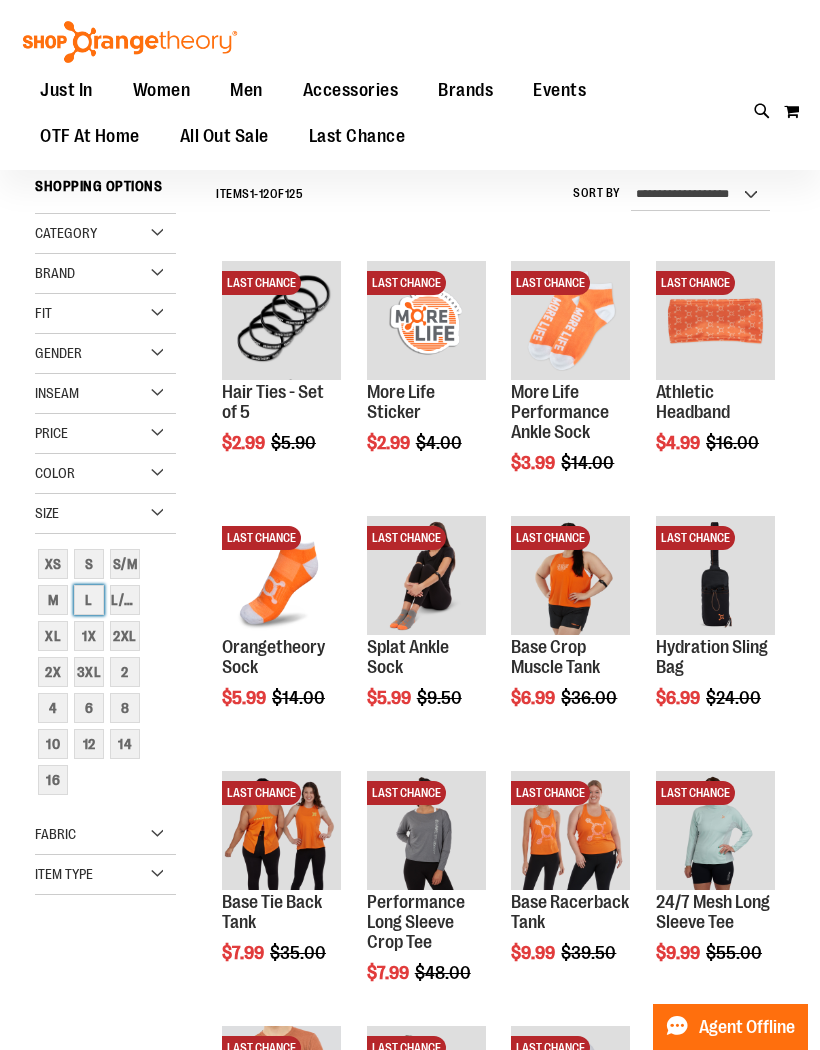 click on "L" at bounding box center (89, 600) 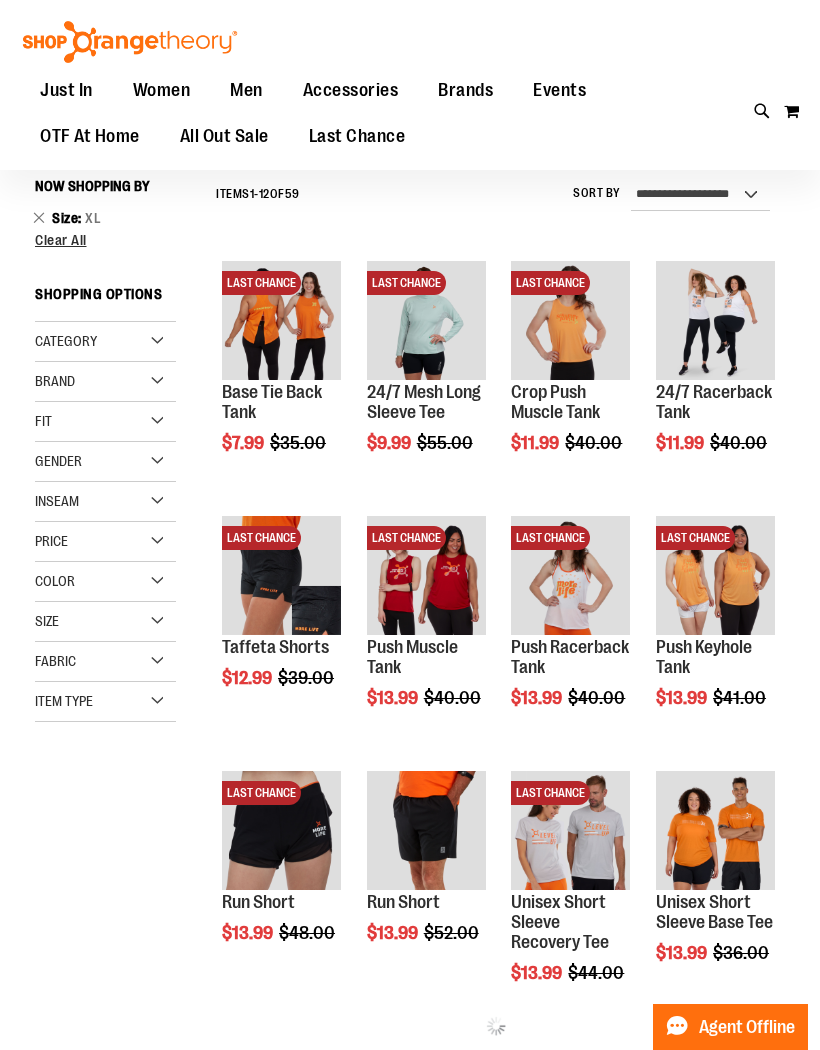 click on "Size" at bounding box center [105, 622] 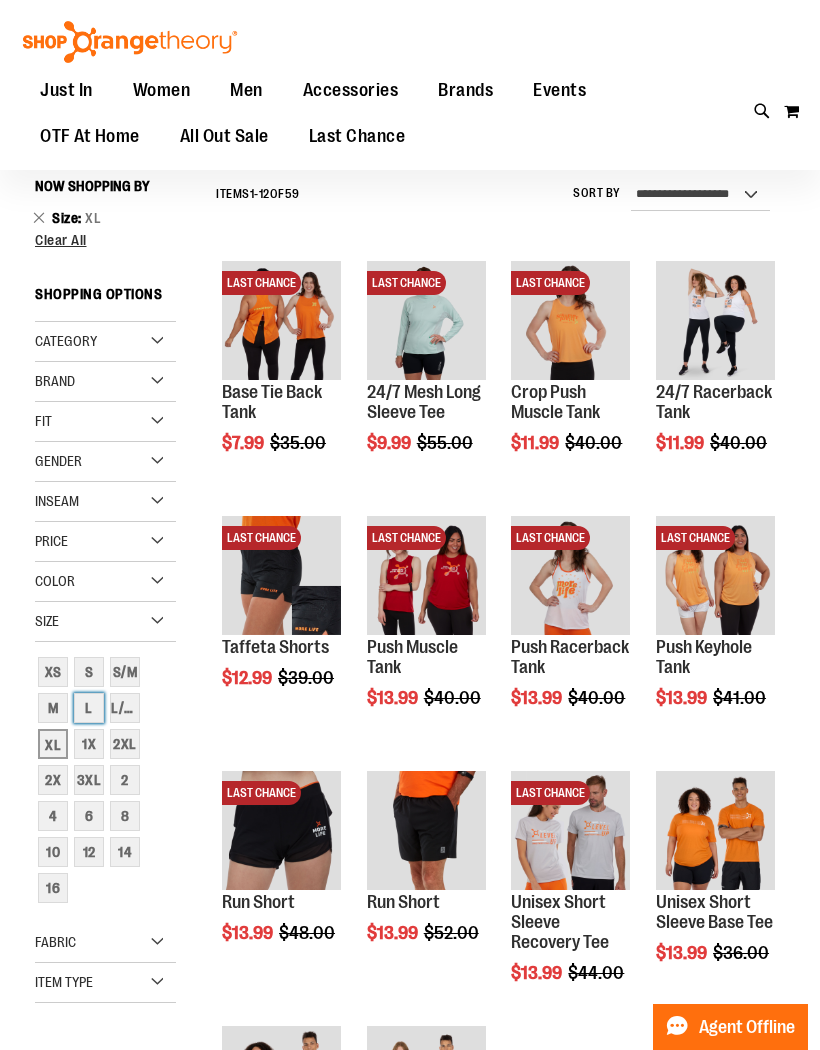 click on "L" at bounding box center (89, 708) 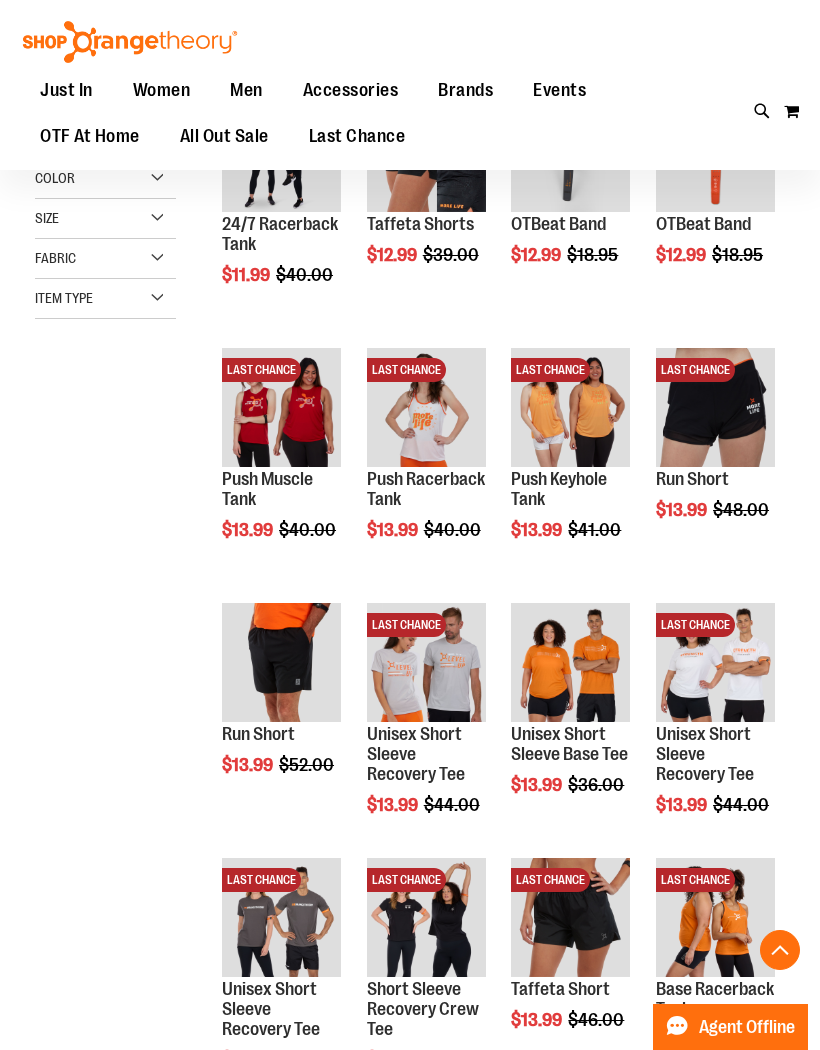 scroll, scrollTop: 637, scrollLeft: 0, axis: vertical 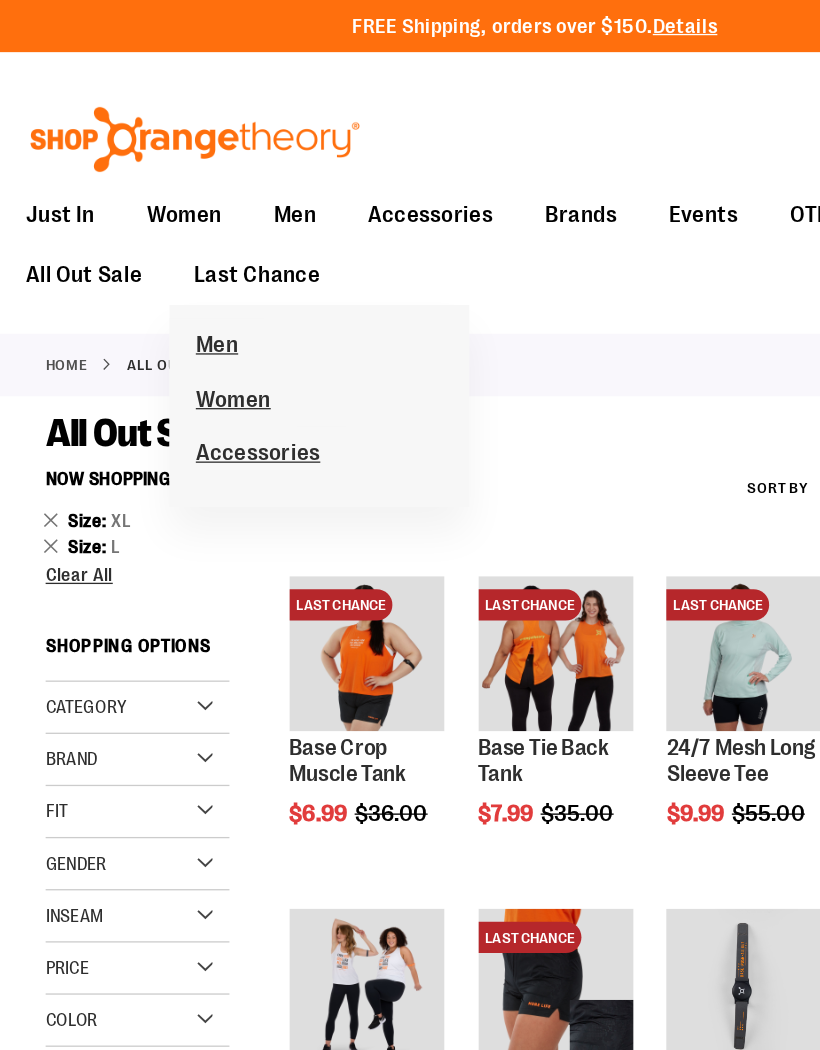 click on "Women" at bounding box center [179, 308] 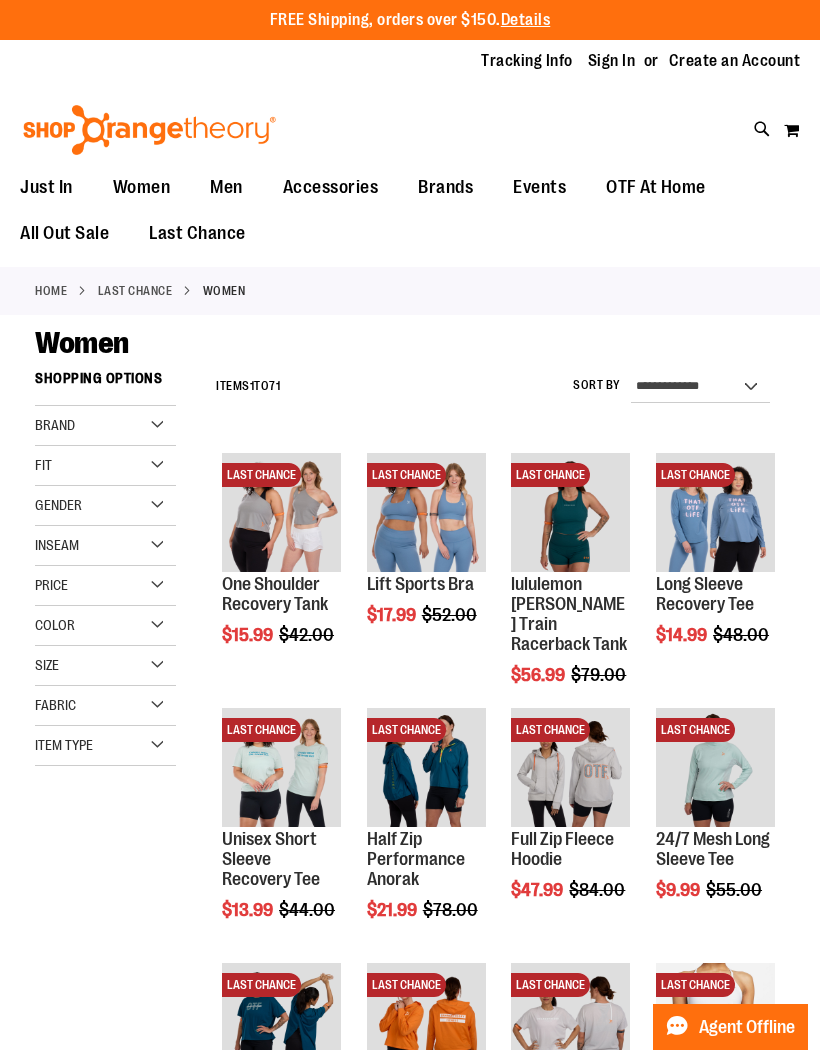 scroll, scrollTop: 0, scrollLeft: 0, axis: both 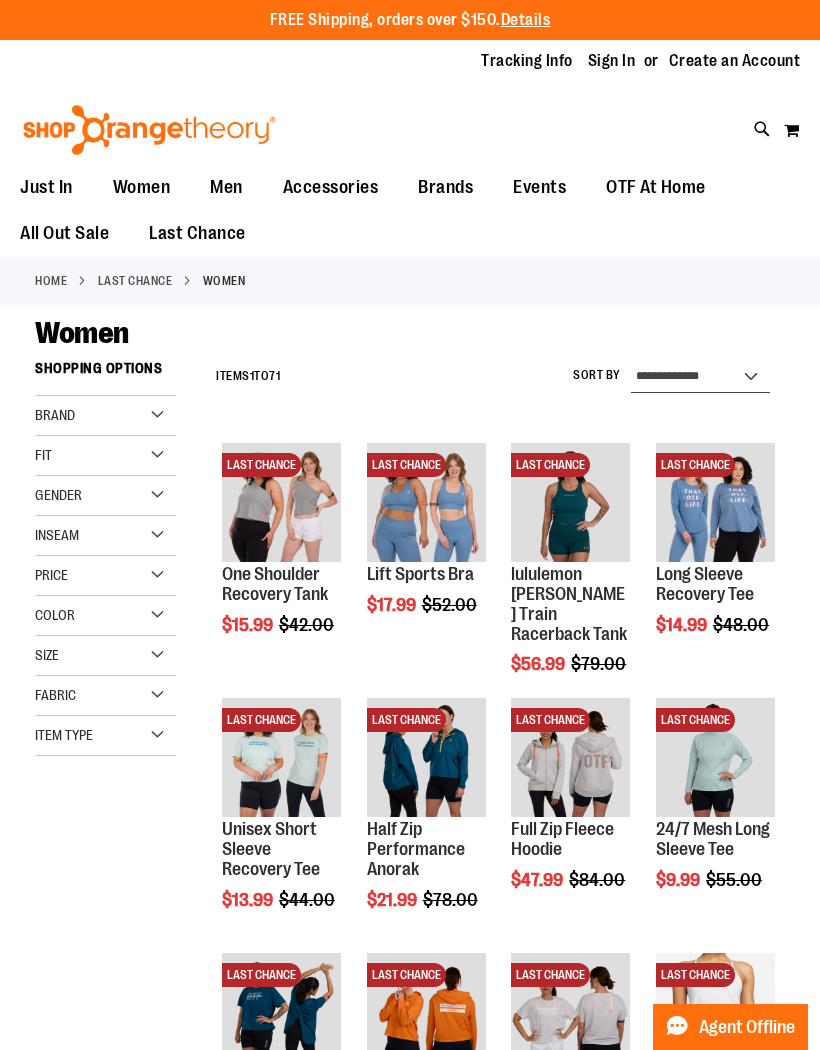 click on "**********" at bounding box center (700, 377) 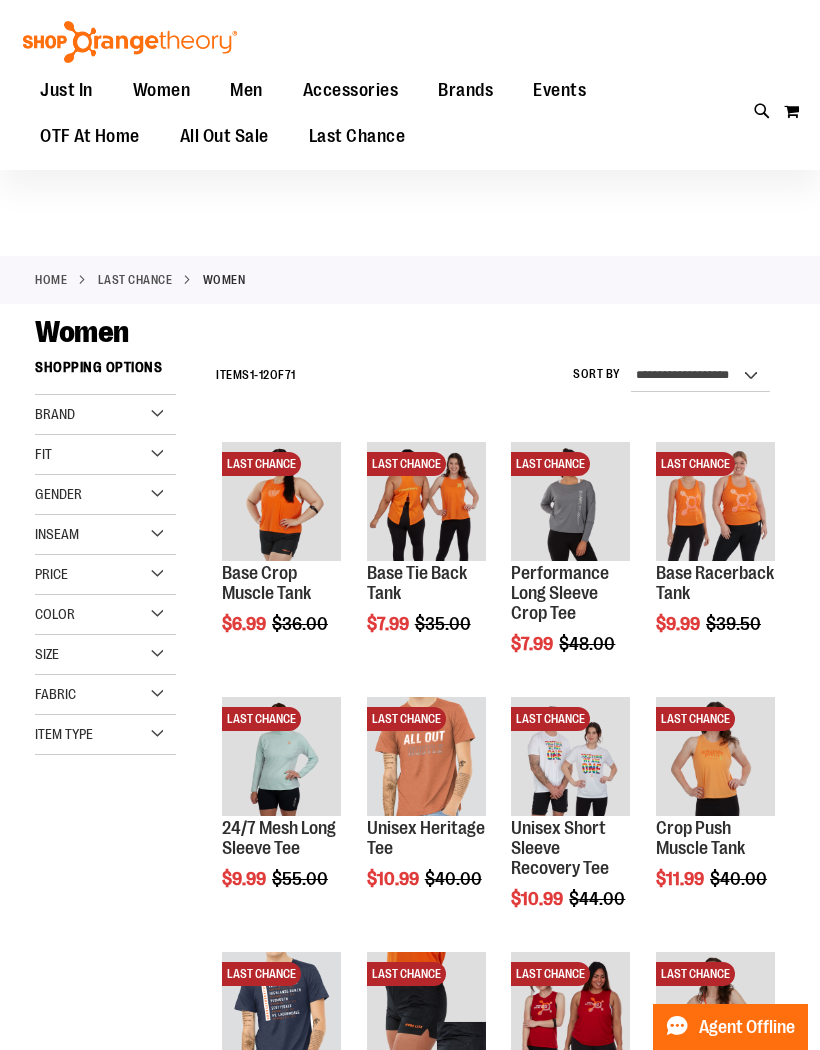 scroll, scrollTop: 17, scrollLeft: 0, axis: vertical 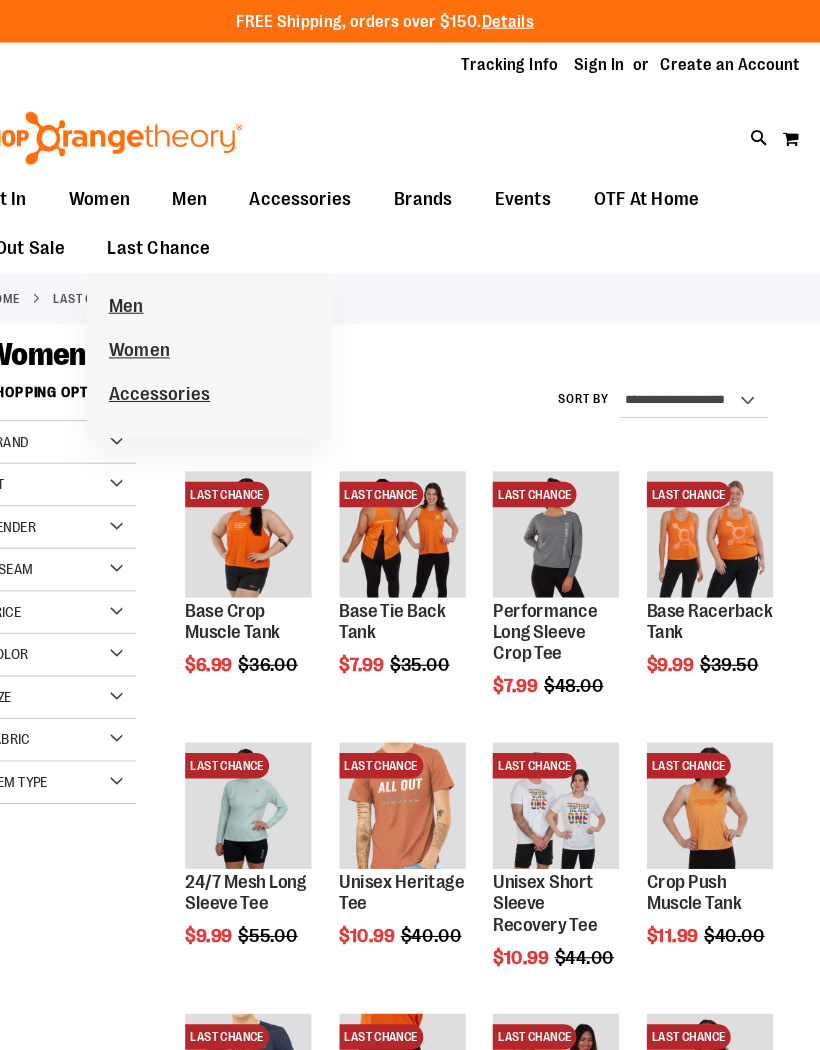 click on "Men" at bounding box center [166, 289] 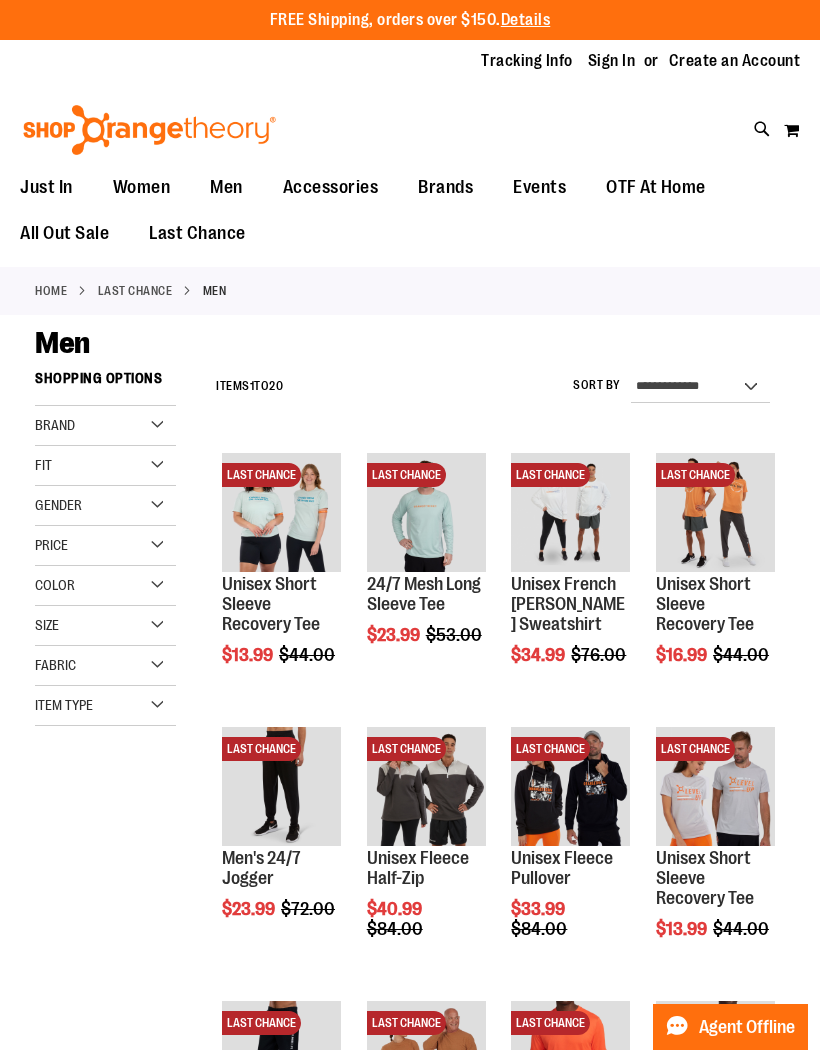 scroll, scrollTop: 0, scrollLeft: 0, axis: both 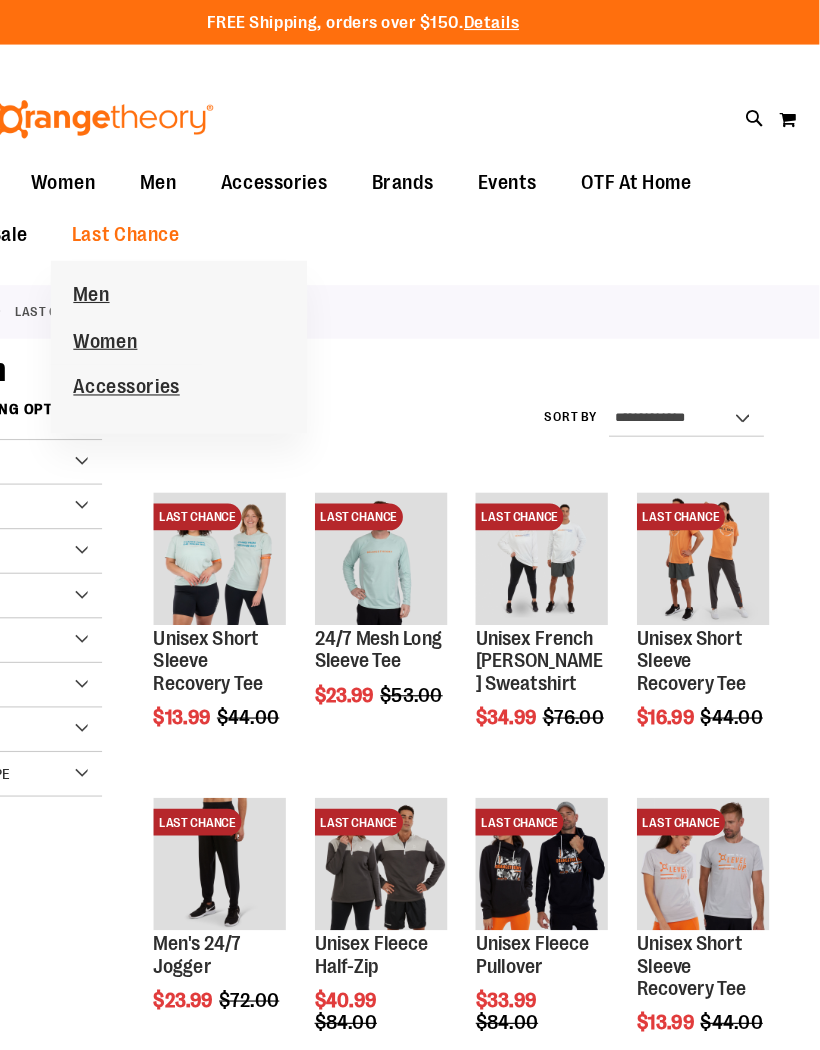 click on "Accessories" at bounding box center (198, 349) 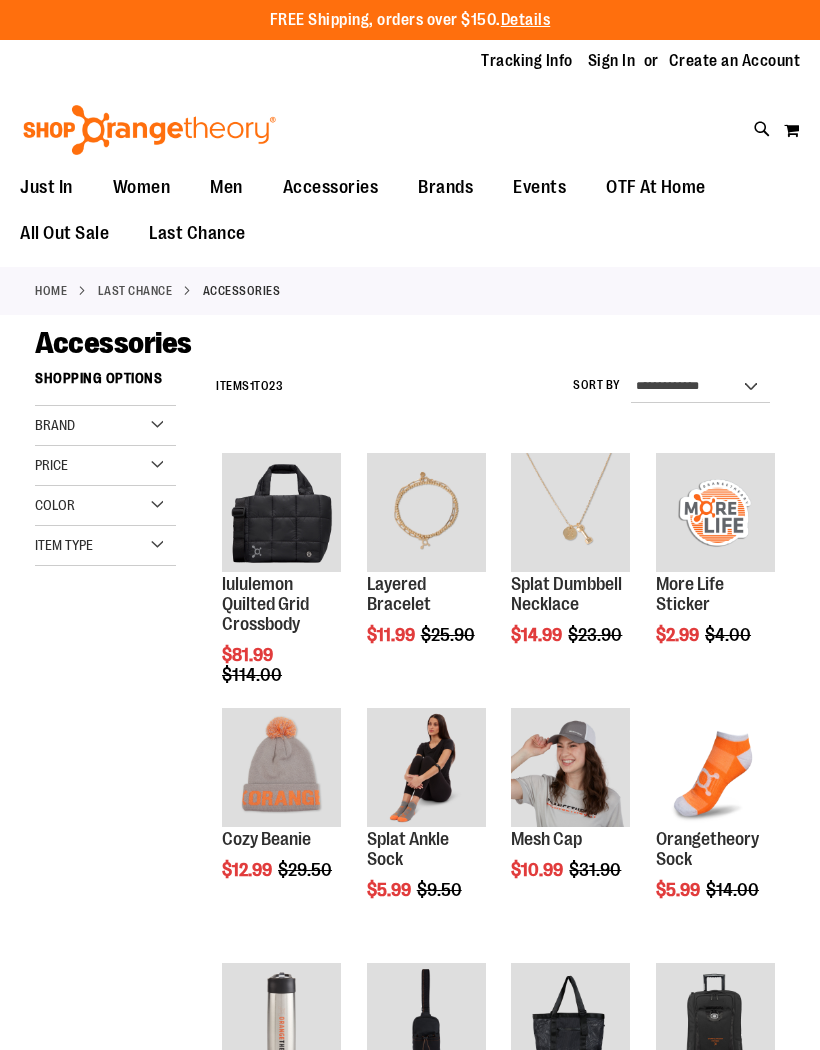 scroll, scrollTop: 0, scrollLeft: 0, axis: both 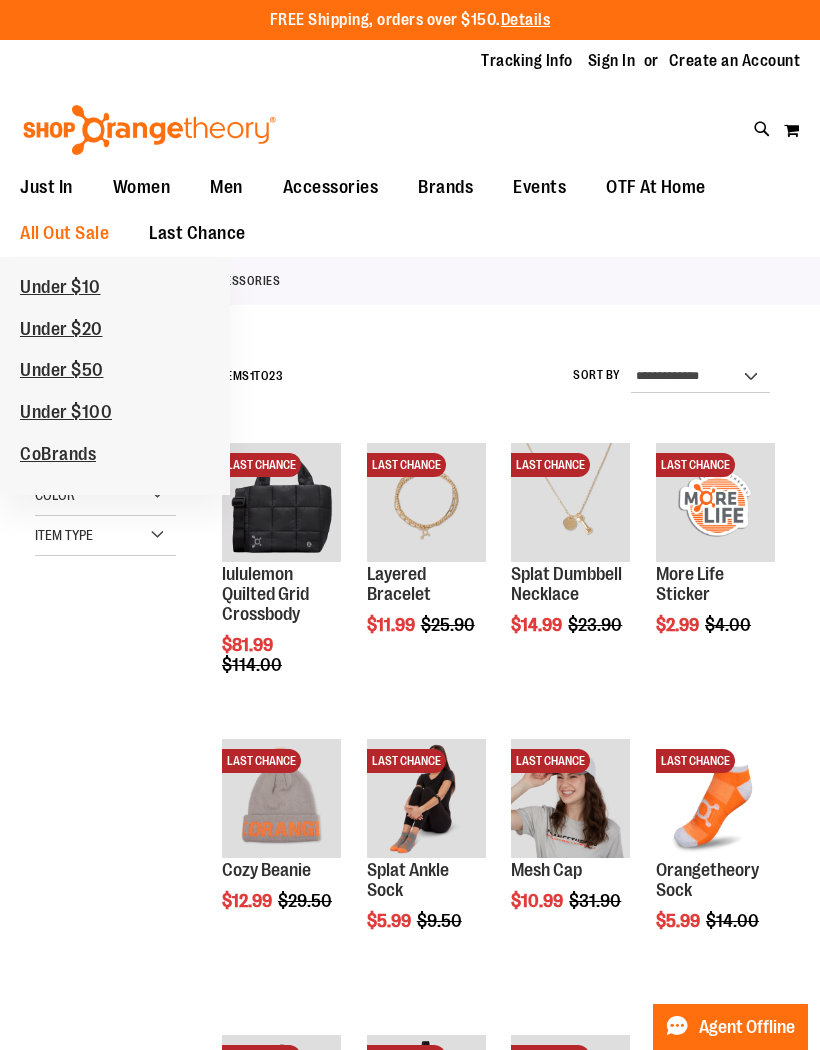 click on "CoBrands" at bounding box center [58, 456] 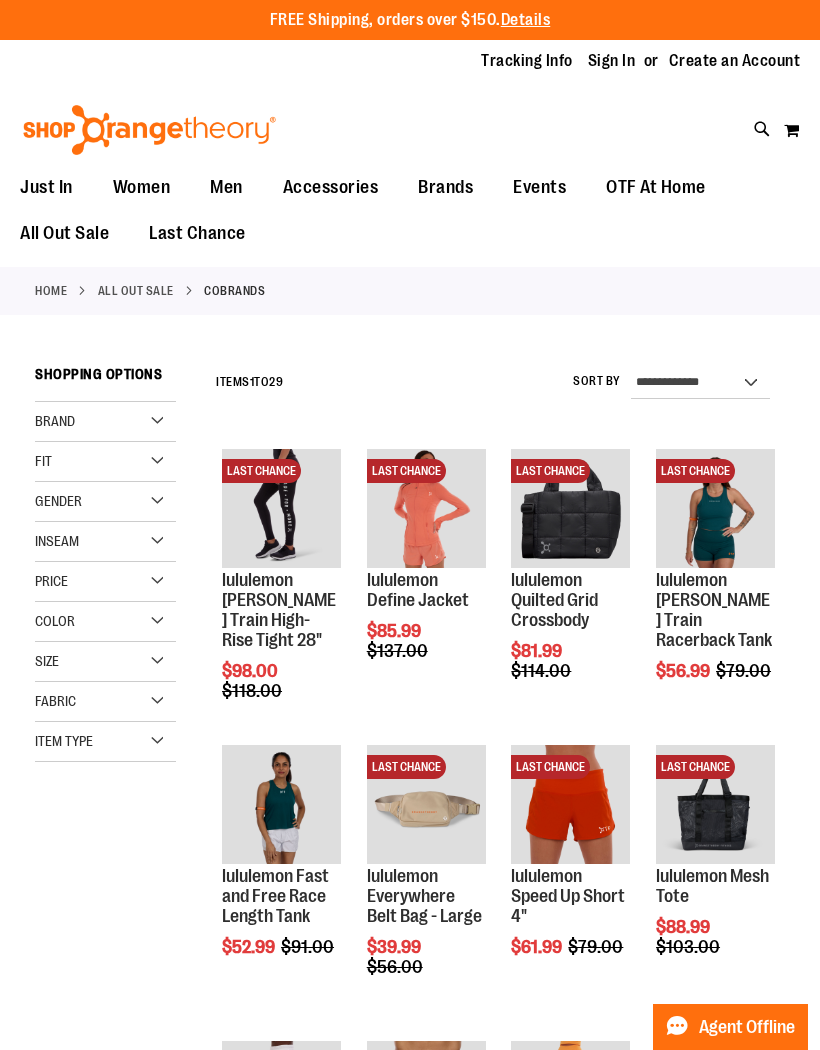 scroll, scrollTop: 0, scrollLeft: 0, axis: both 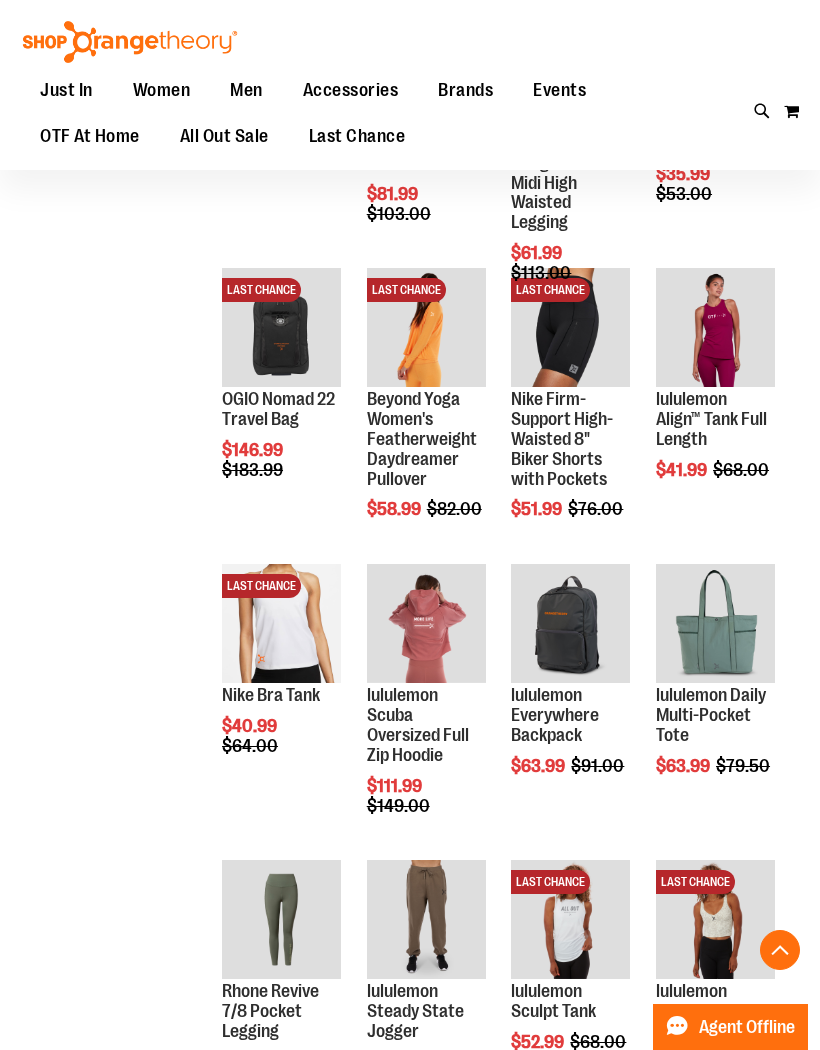 click at bounding box center (426, 623) 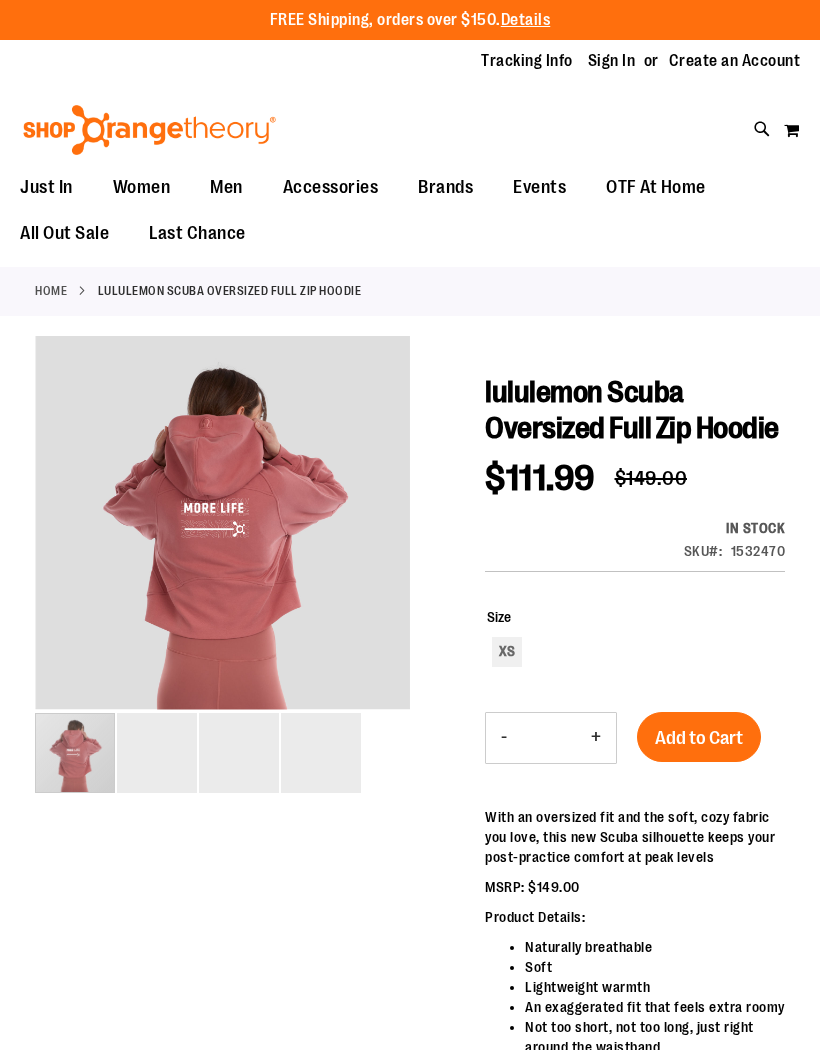 scroll, scrollTop: 0, scrollLeft: 0, axis: both 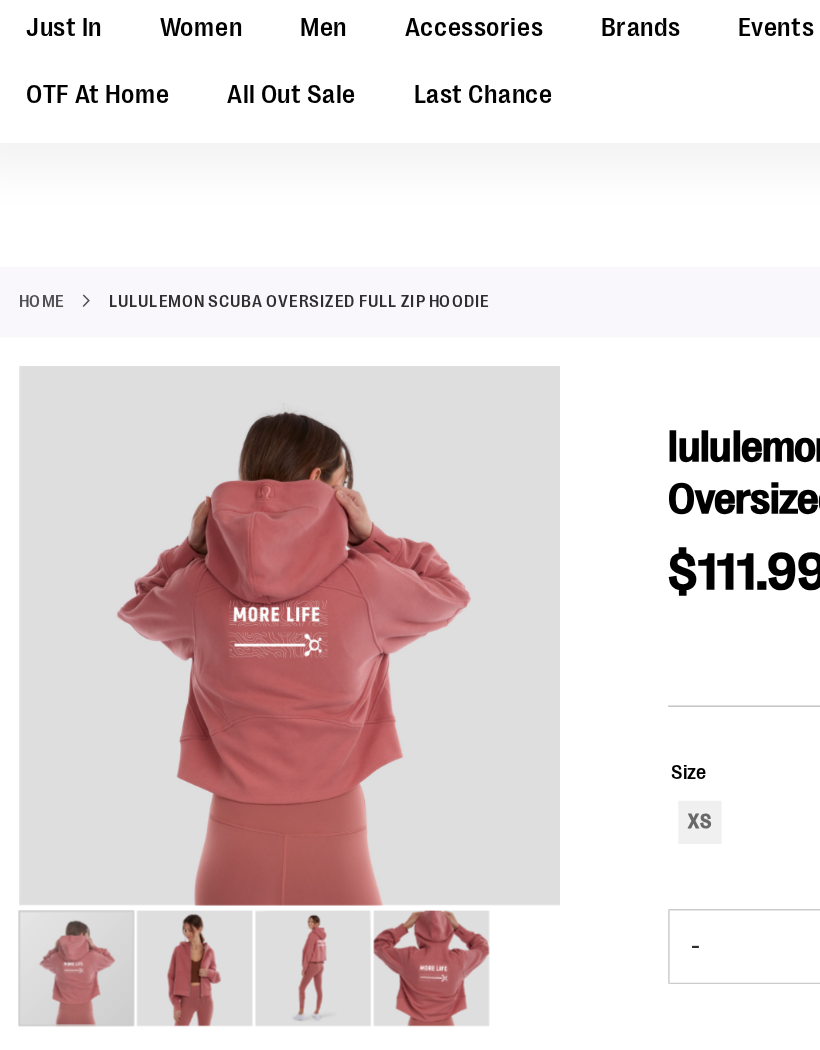 click at bounding box center (157, 742) 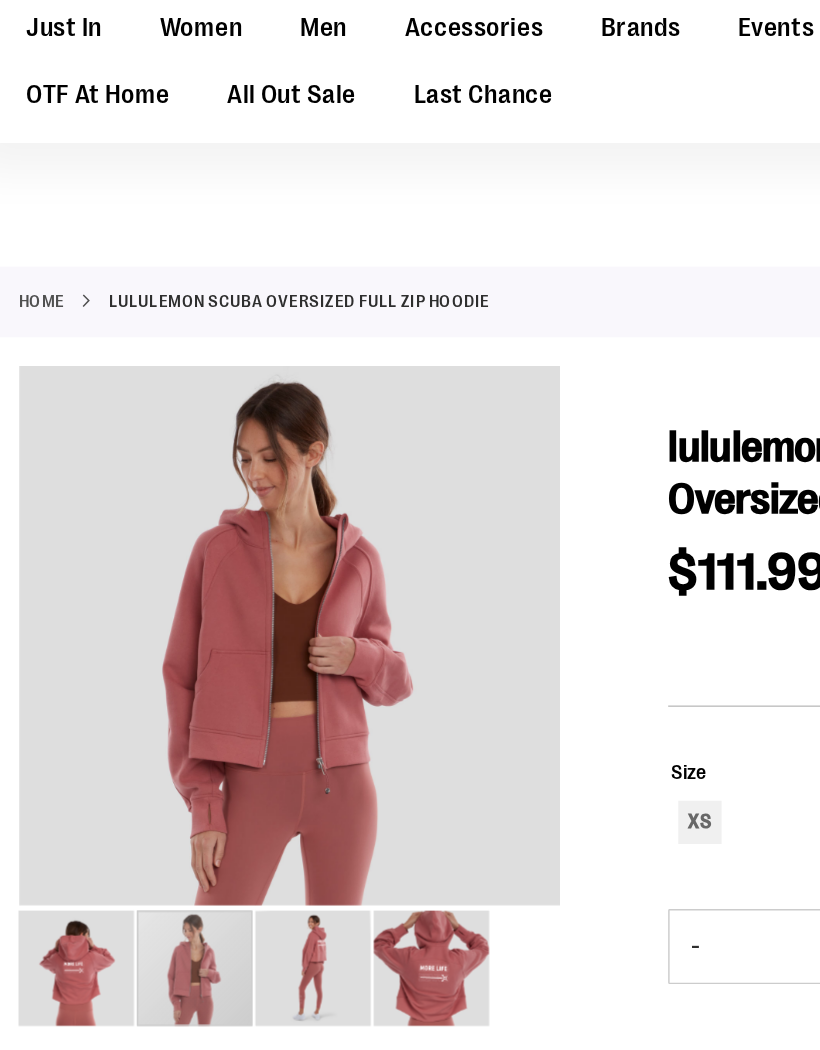 click at bounding box center [239, 742] 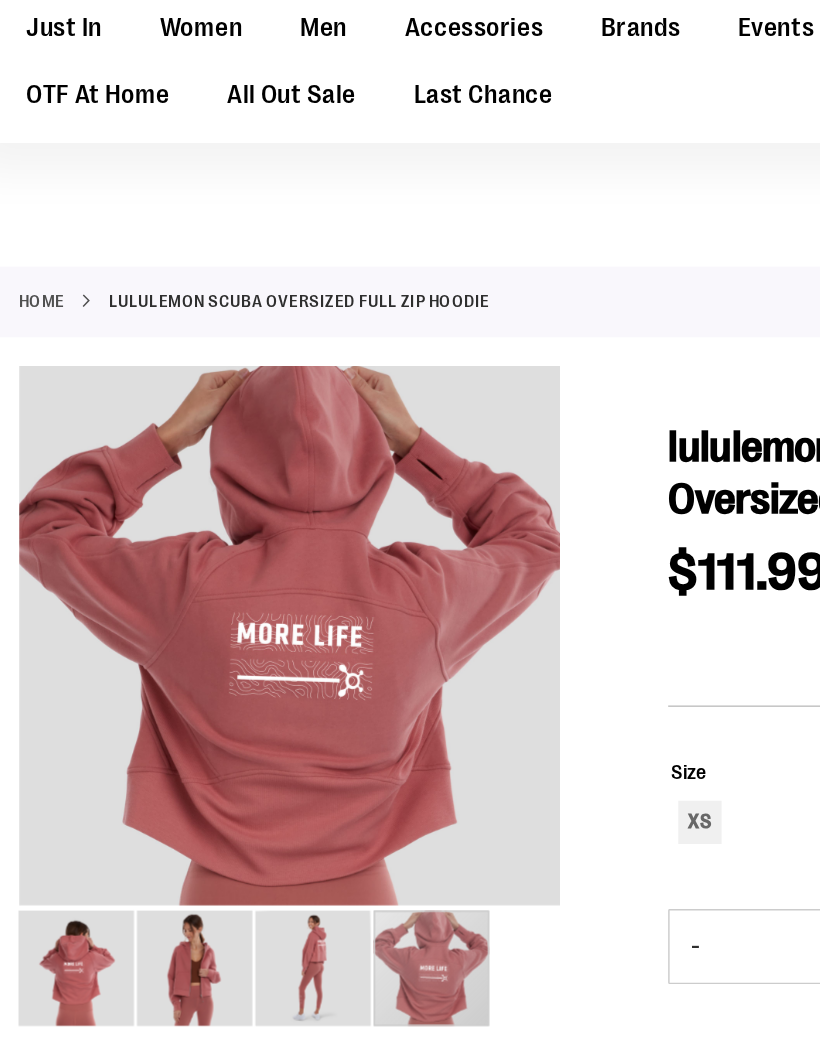 click at bounding box center (321, 742) 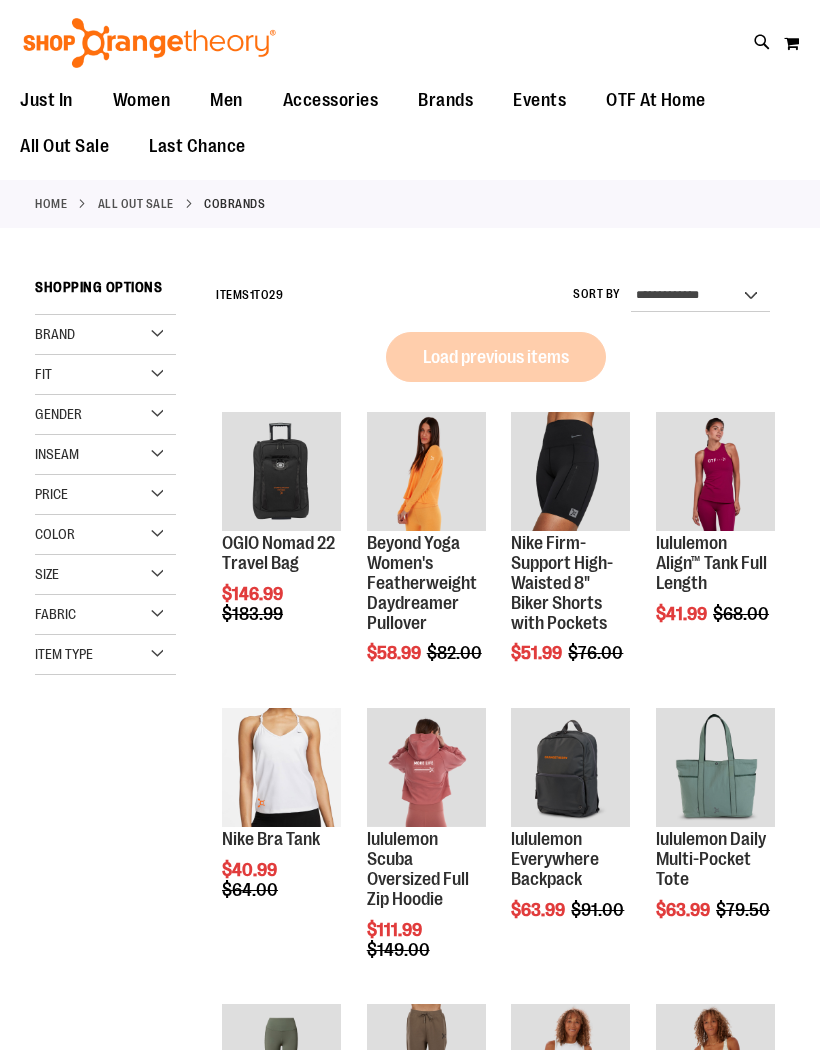 scroll, scrollTop: 87, scrollLeft: 0, axis: vertical 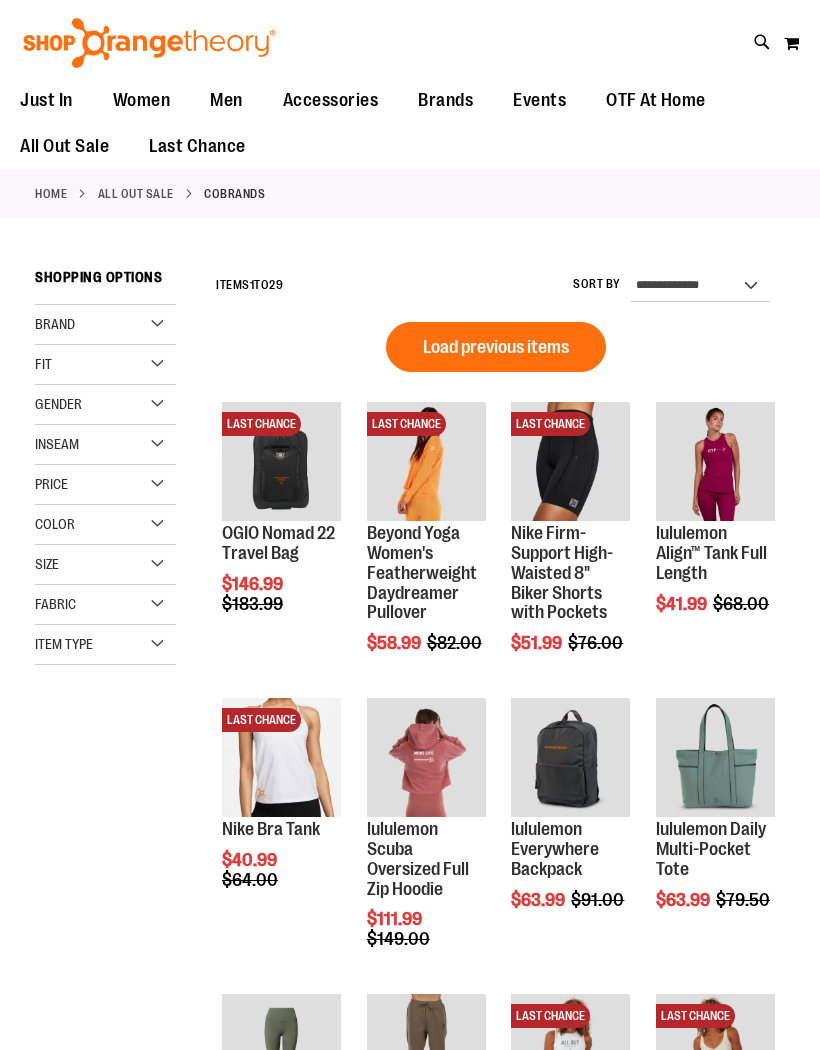 click on "Size" at bounding box center (47, 564) 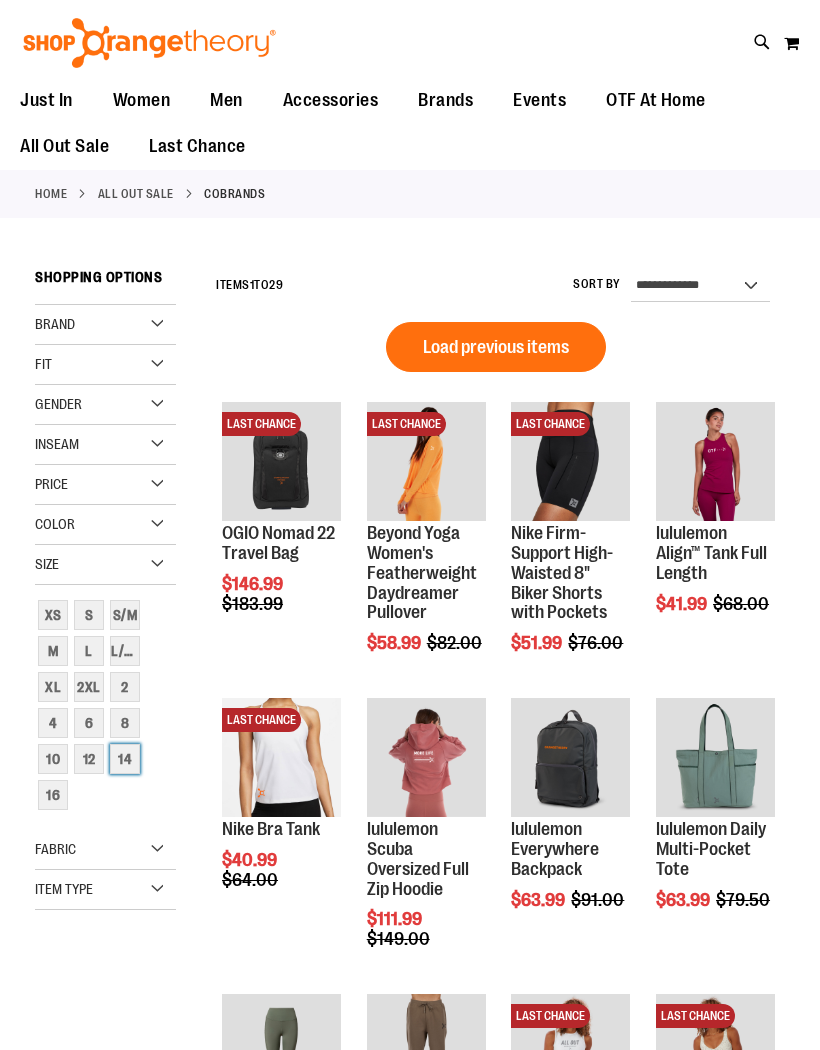 click on "14" at bounding box center (125, 759) 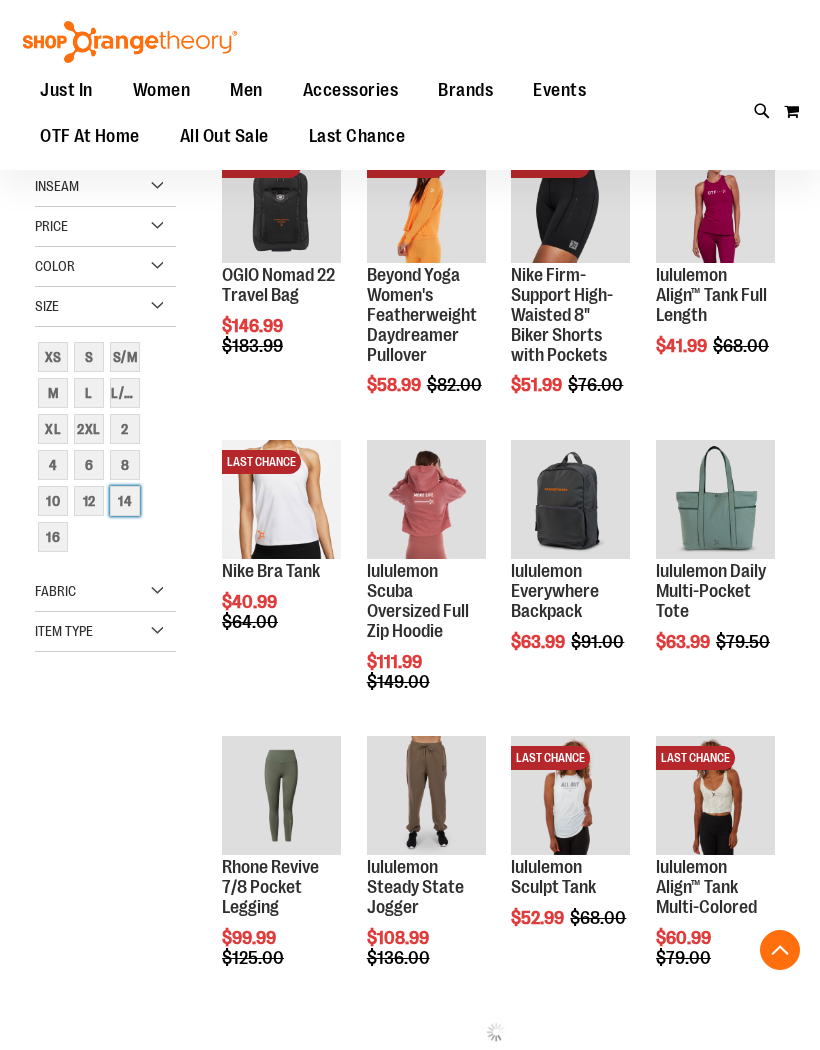 scroll, scrollTop: 346, scrollLeft: 0, axis: vertical 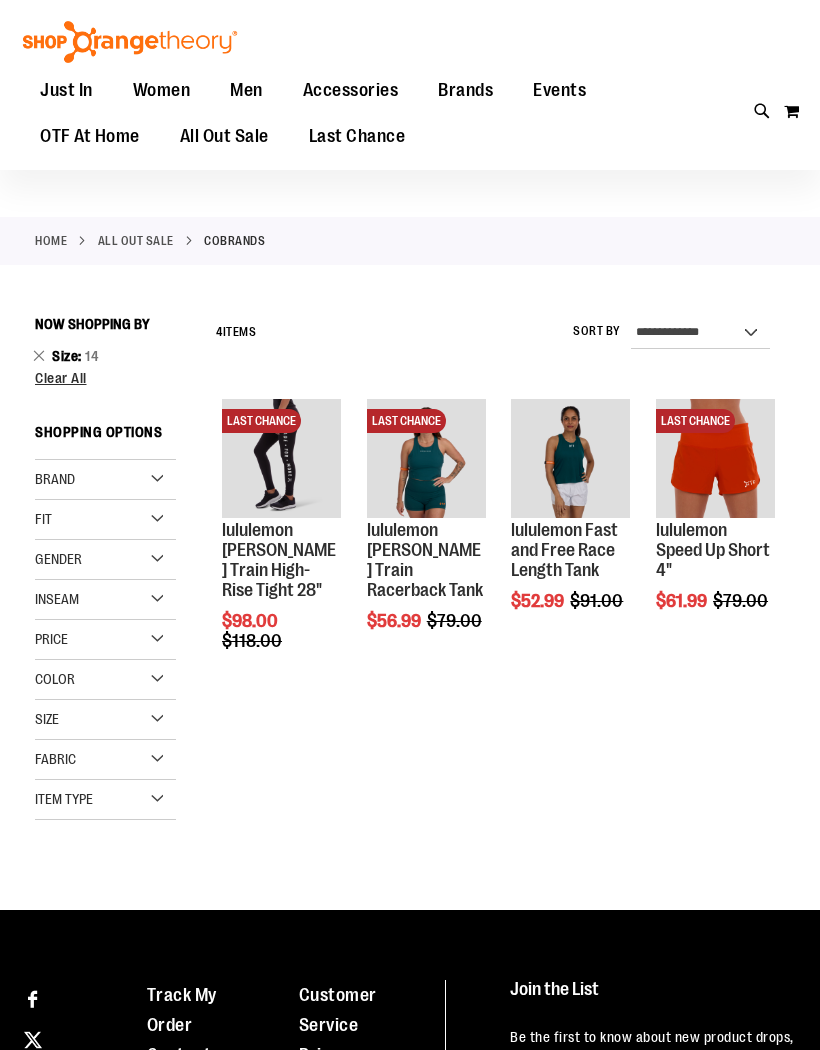 click on "Size" at bounding box center [47, 719] 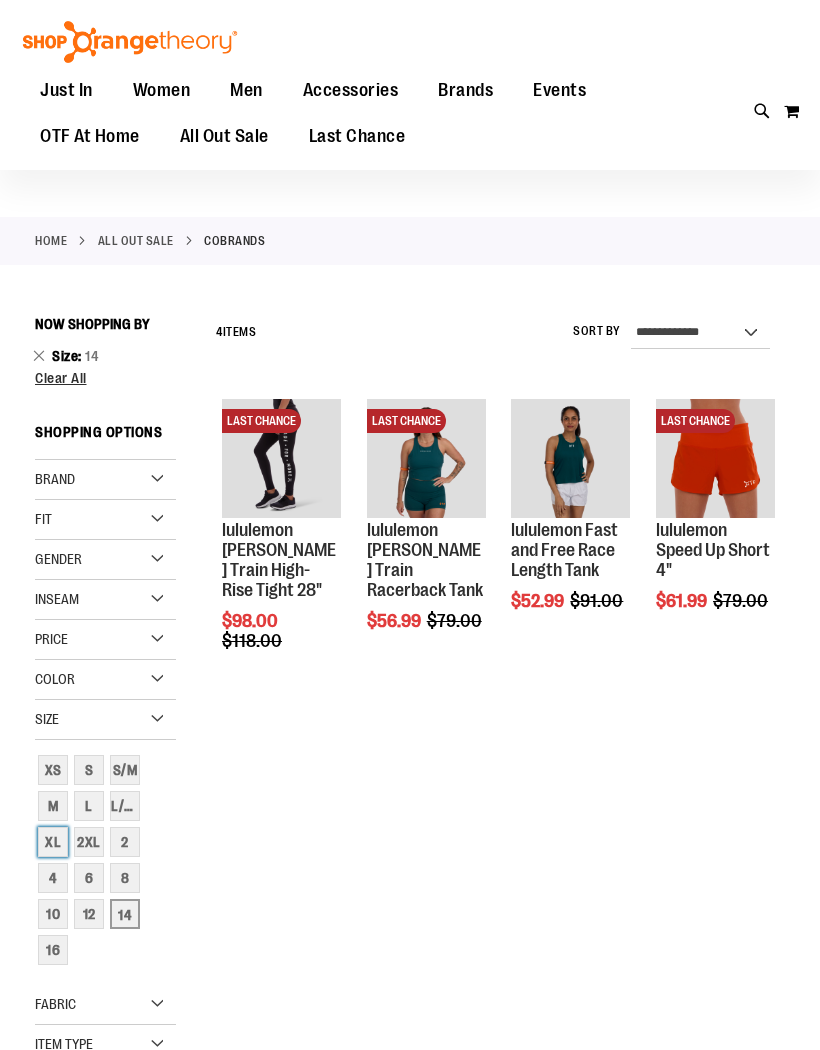 click on "XL" at bounding box center [53, 842] 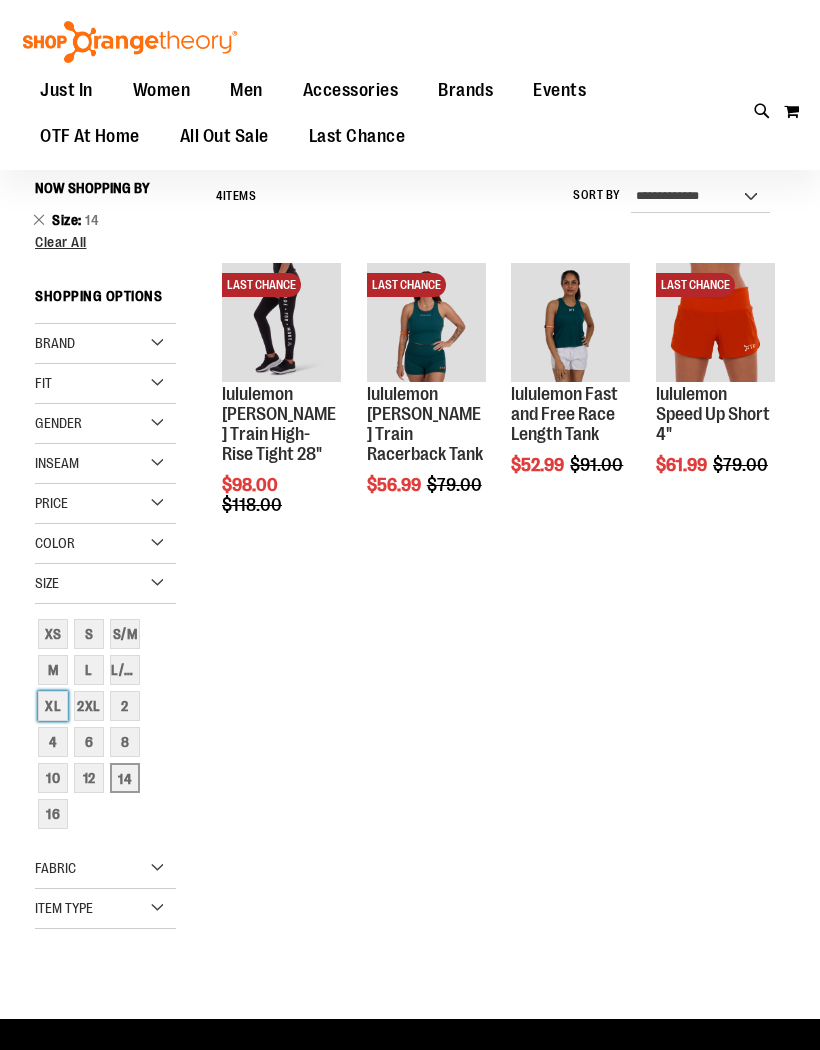scroll, scrollTop: 177, scrollLeft: 0, axis: vertical 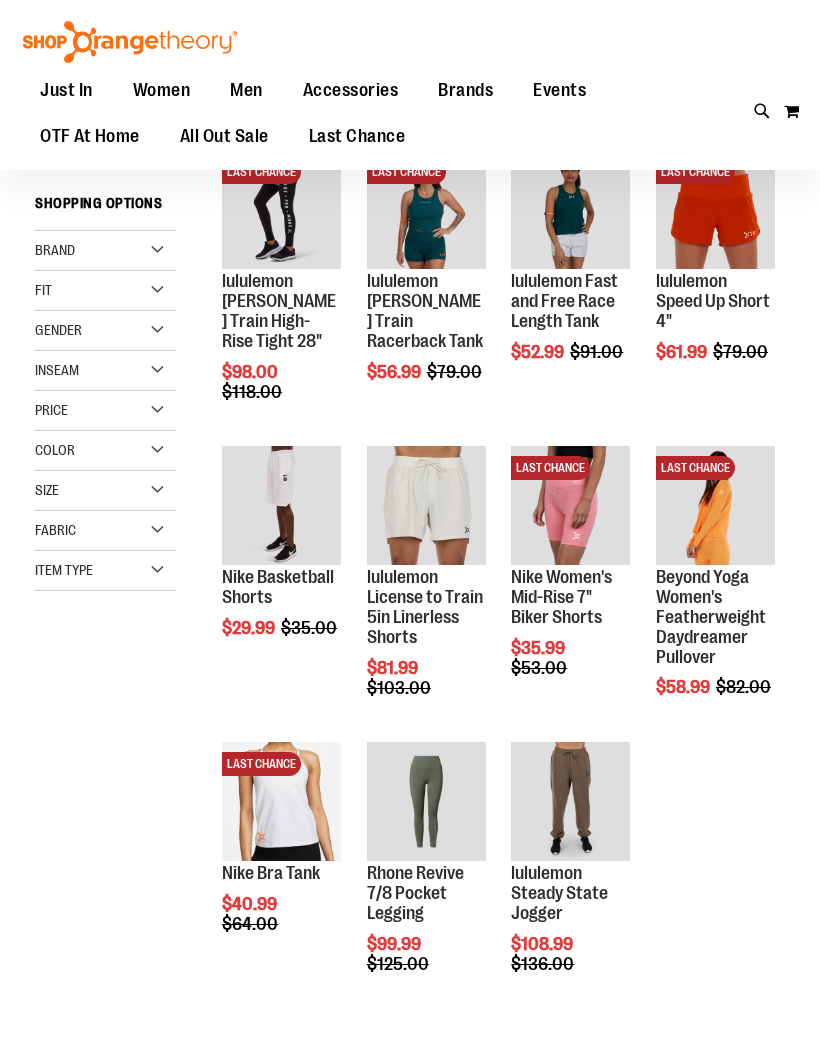 click on "Quickview" at bounding box center (703, 835) 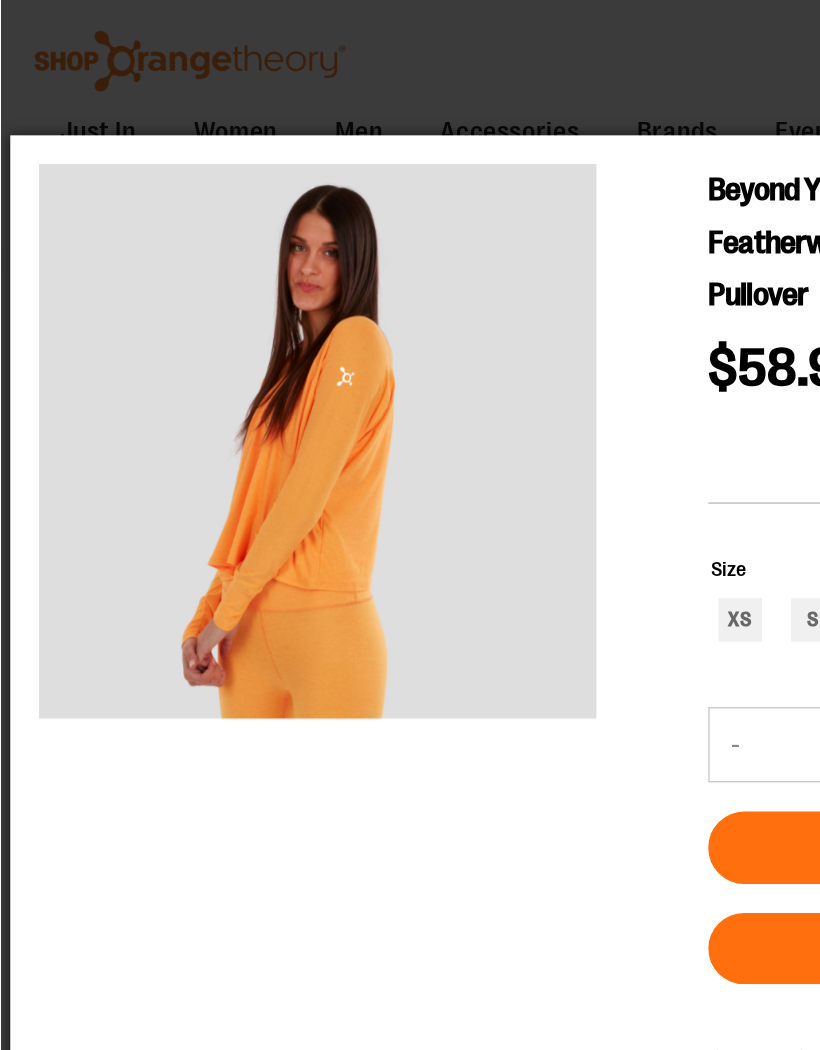 scroll, scrollTop: 197, scrollLeft: 0, axis: vertical 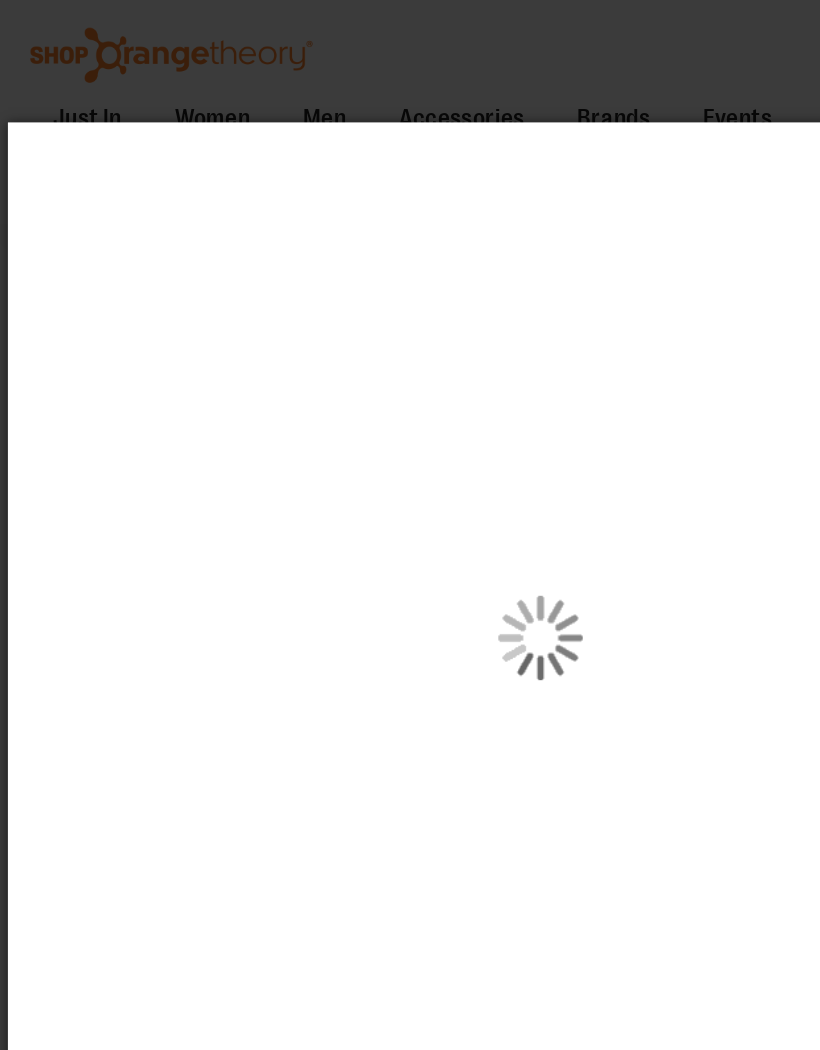 click at bounding box center (411, 511) 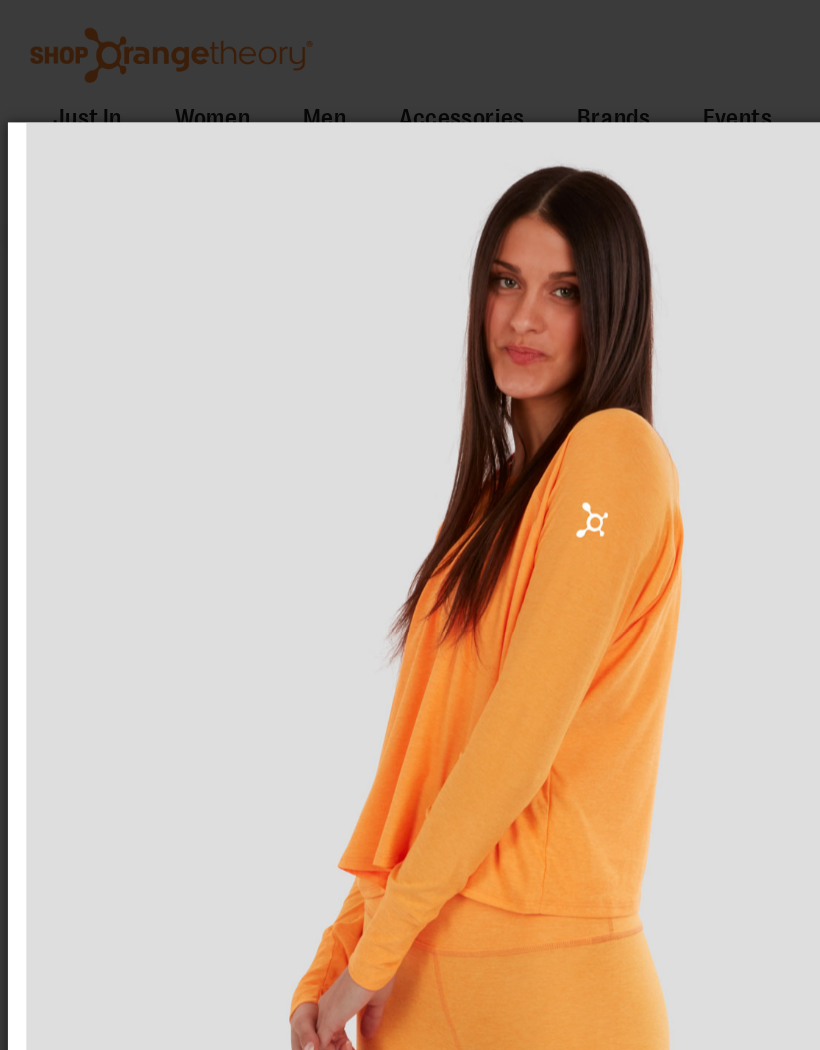 click at bounding box center [411, 511] 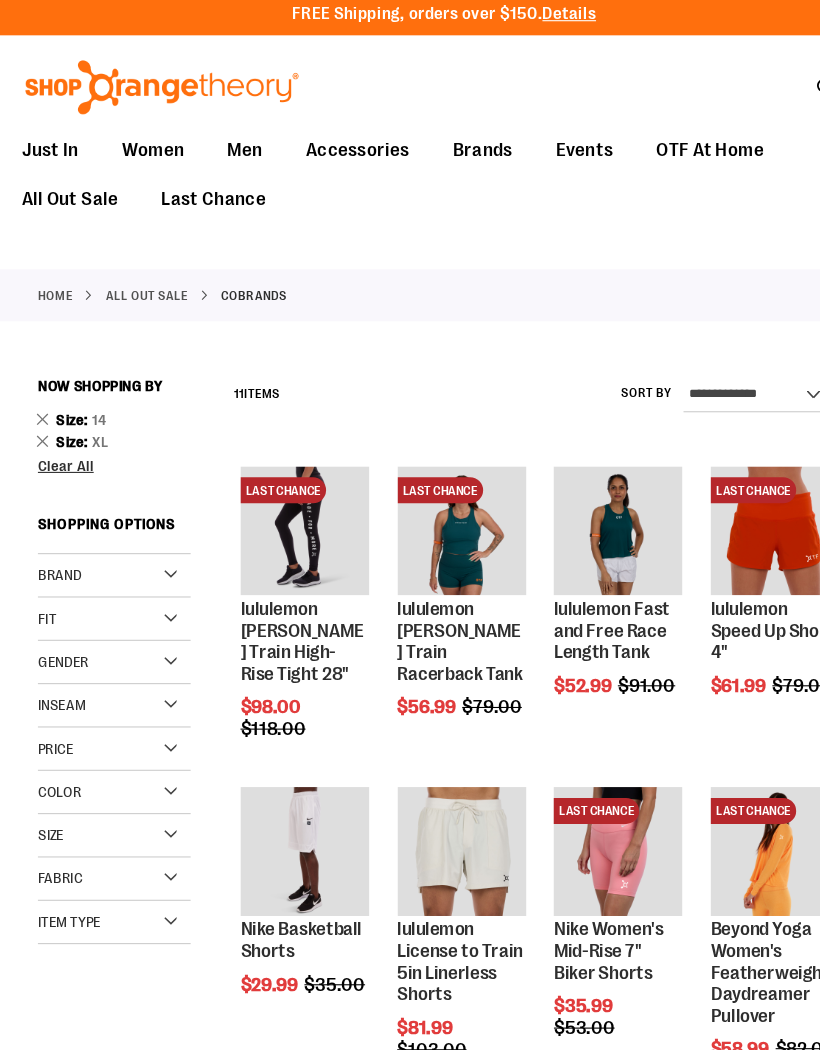 scroll, scrollTop: 0, scrollLeft: 0, axis: both 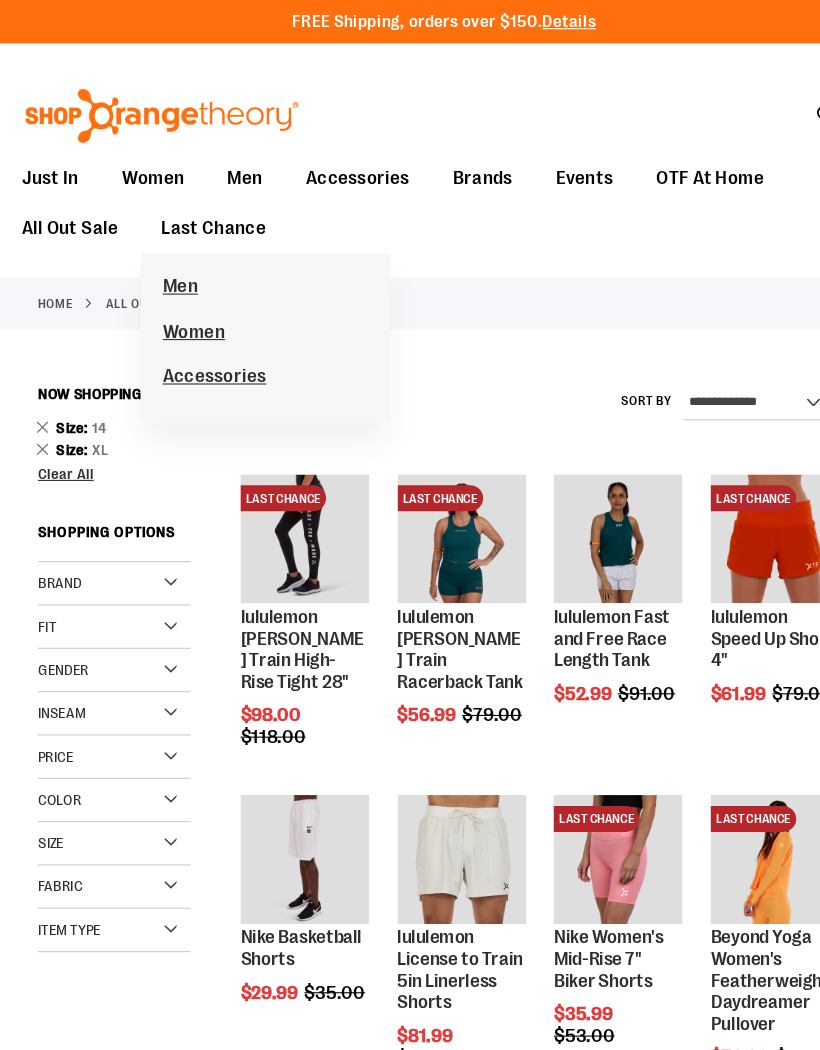 click on "Women" at bounding box center (179, 308) 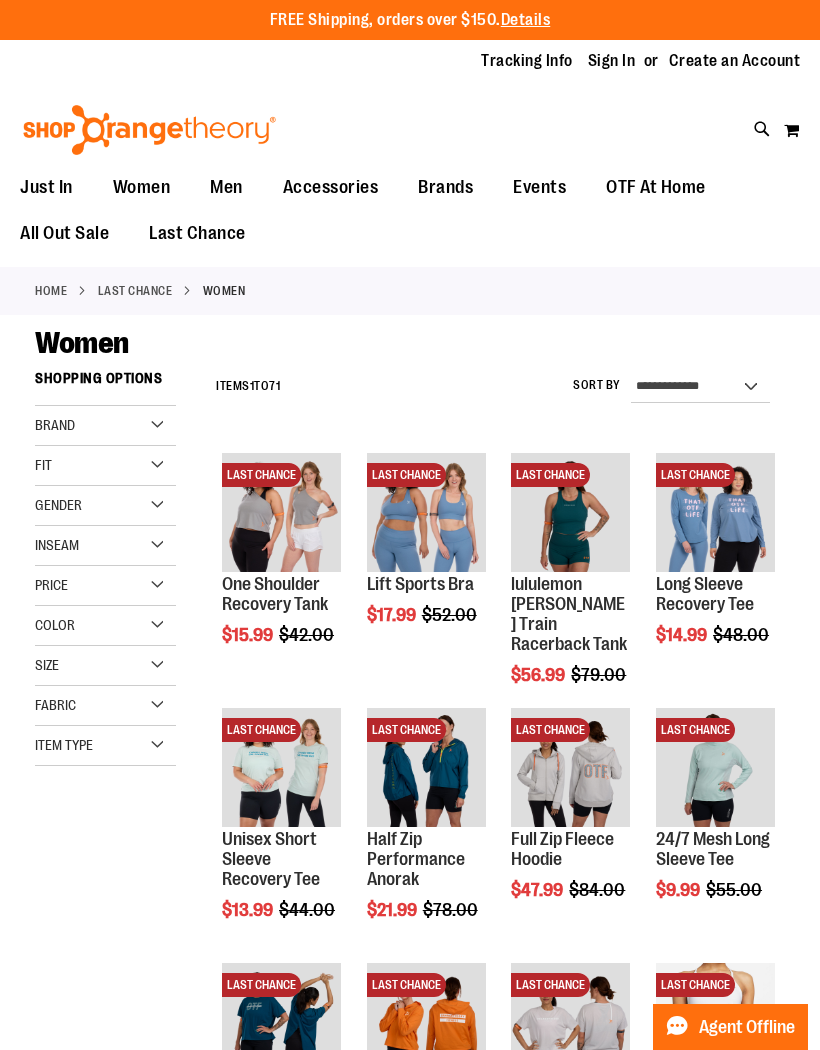 scroll, scrollTop: 0, scrollLeft: 0, axis: both 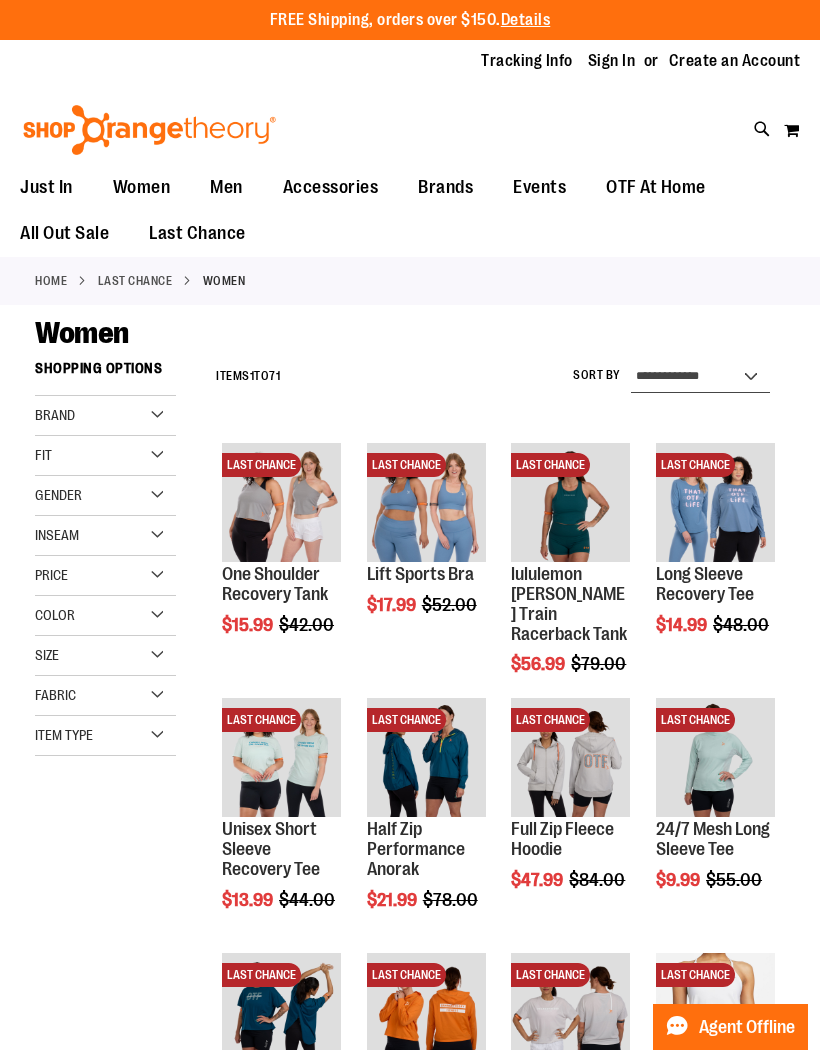 click on "**********" at bounding box center (700, 377) 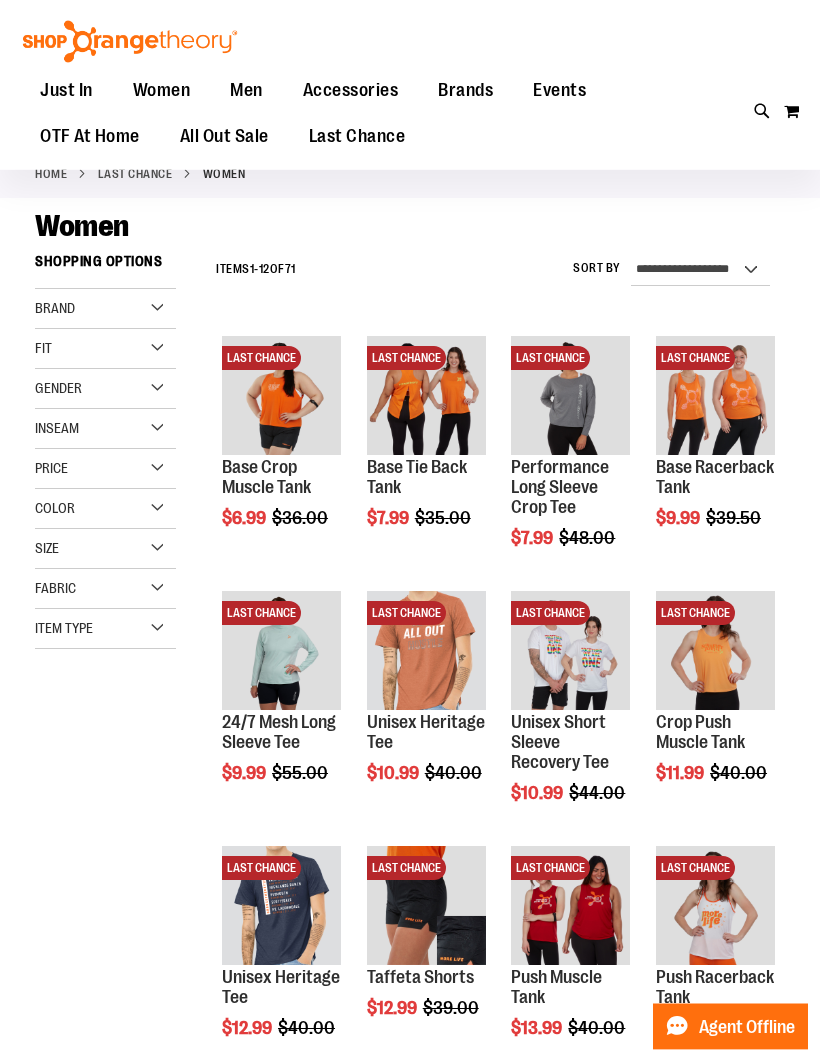 scroll, scrollTop: 87, scrollLeft: 0, axis: vertical 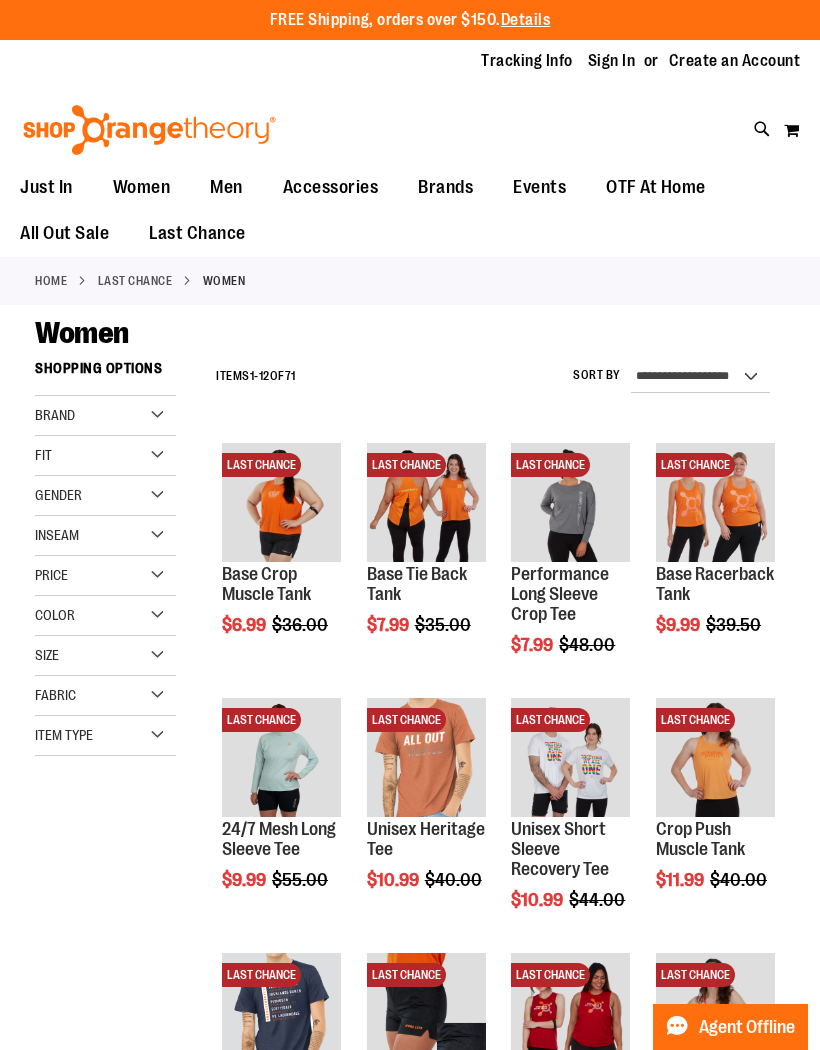 click on "Brand" at bounding box center [55, 415] 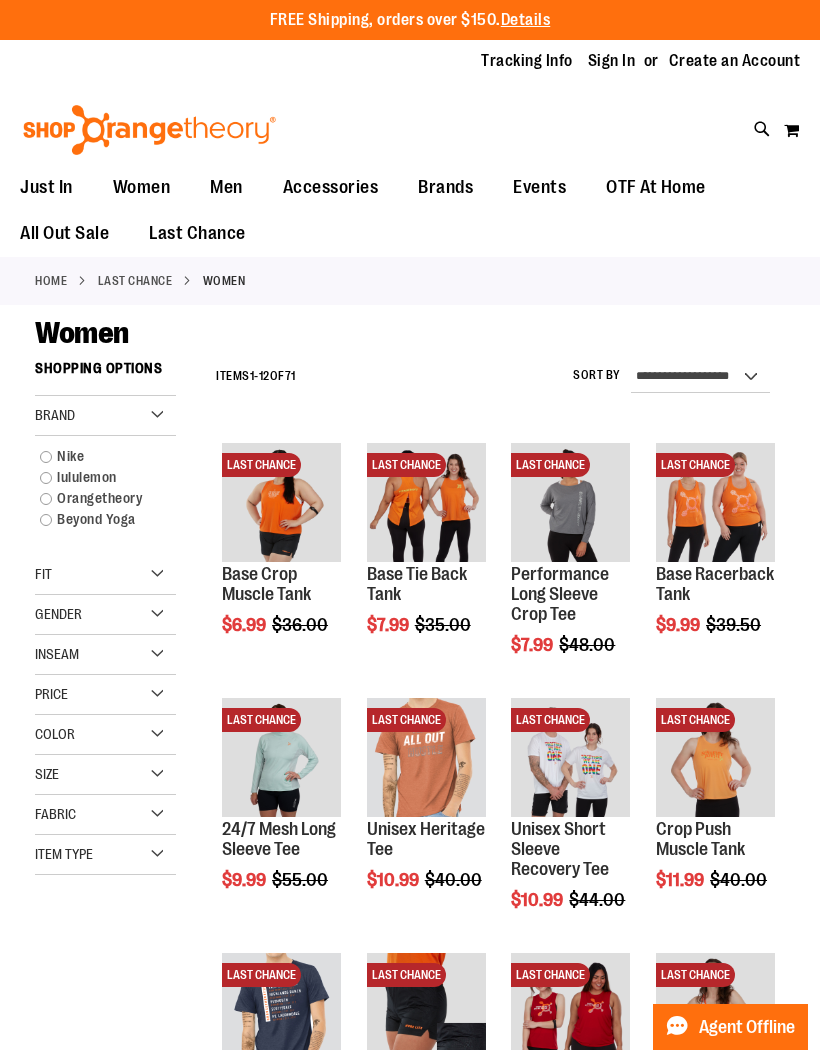 click on "lululemon" at bounding box center (98, 477) 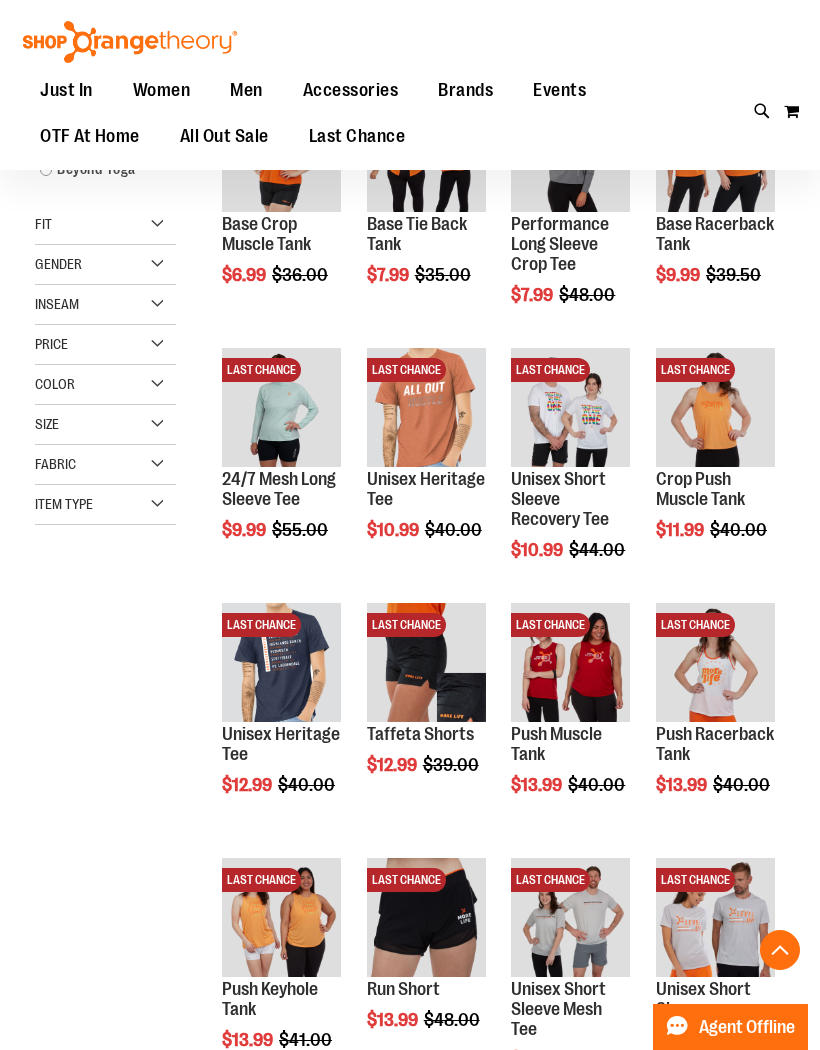 scroll, scrollTop: 350, scrollLeft: 0, axis: vertical 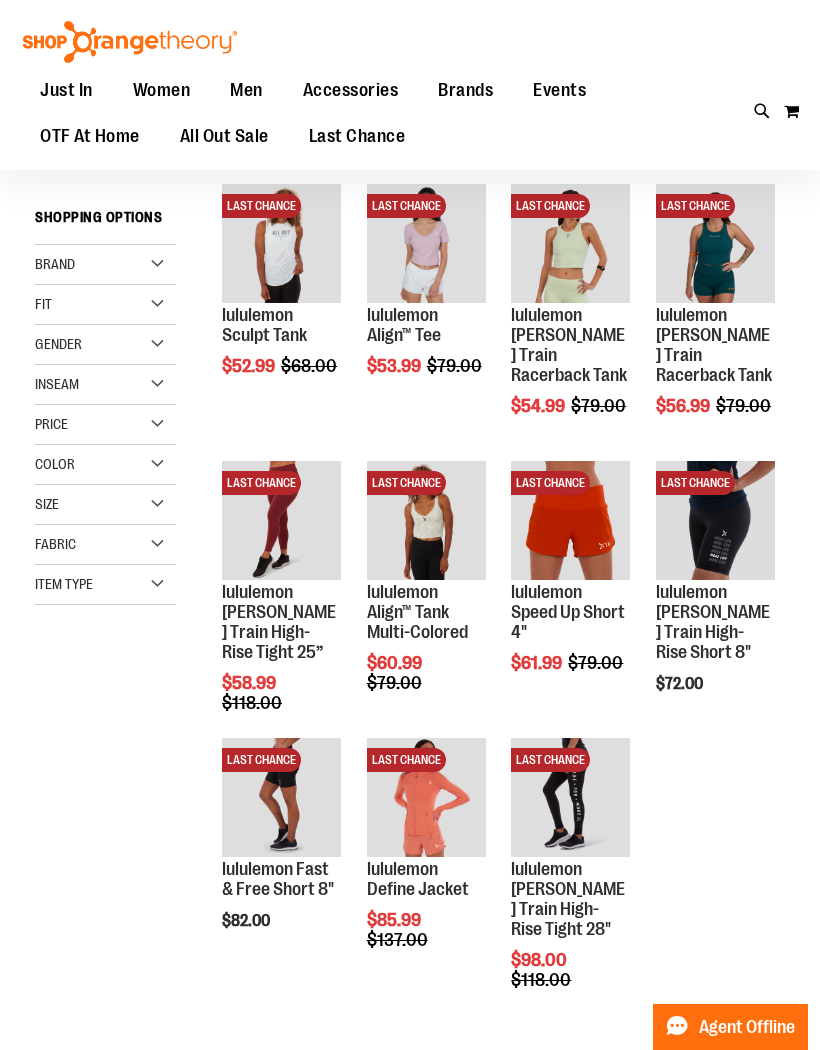 click at bounding box center (715, 520) 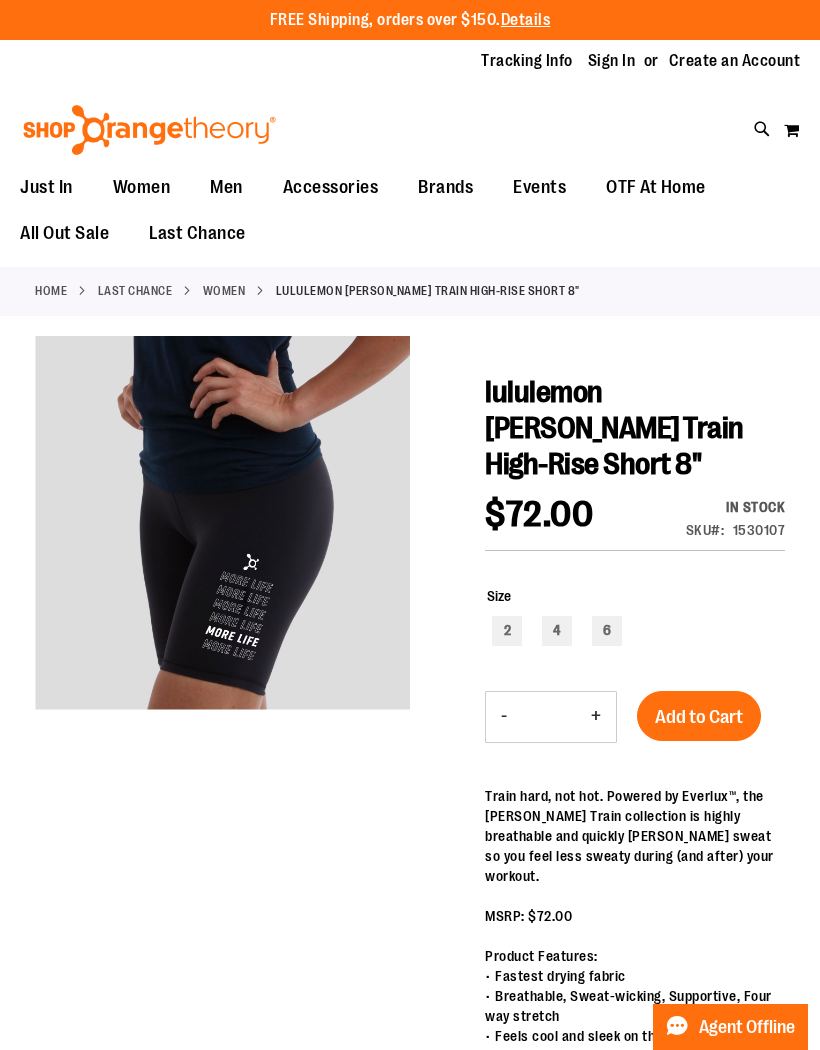 scroll, scrollTop: 0, scrollLeft: 0, axis: both 